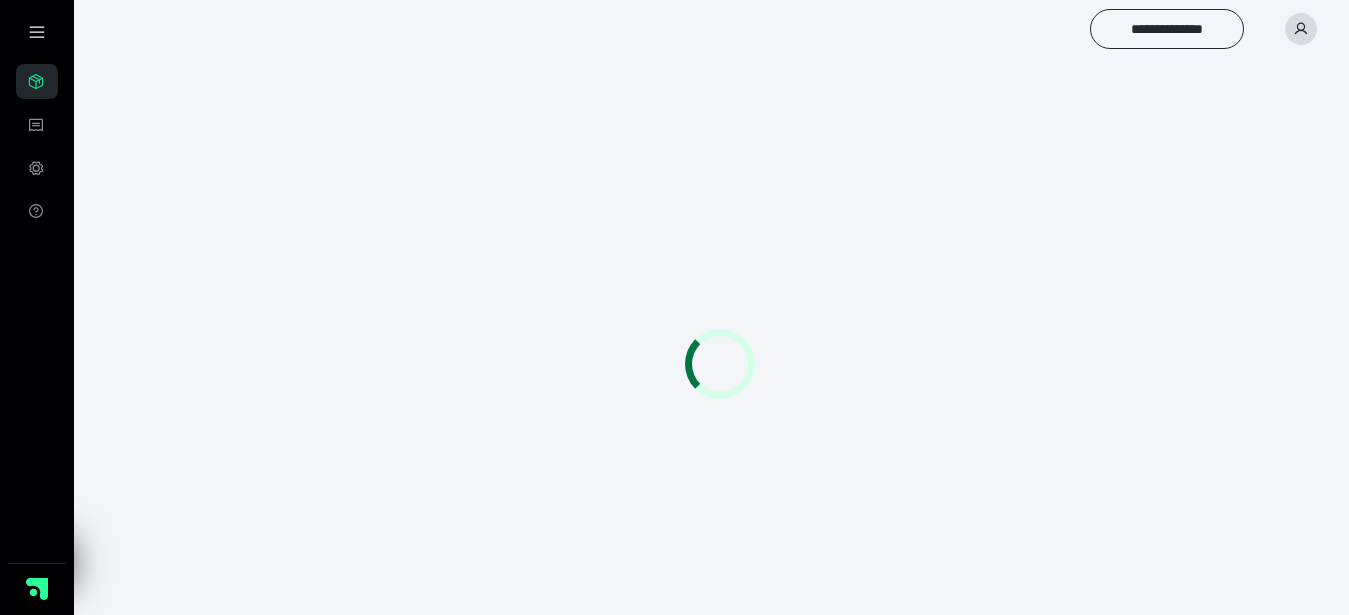 scroll, scrollTop: 0, scrollLeft: 0, axis: both 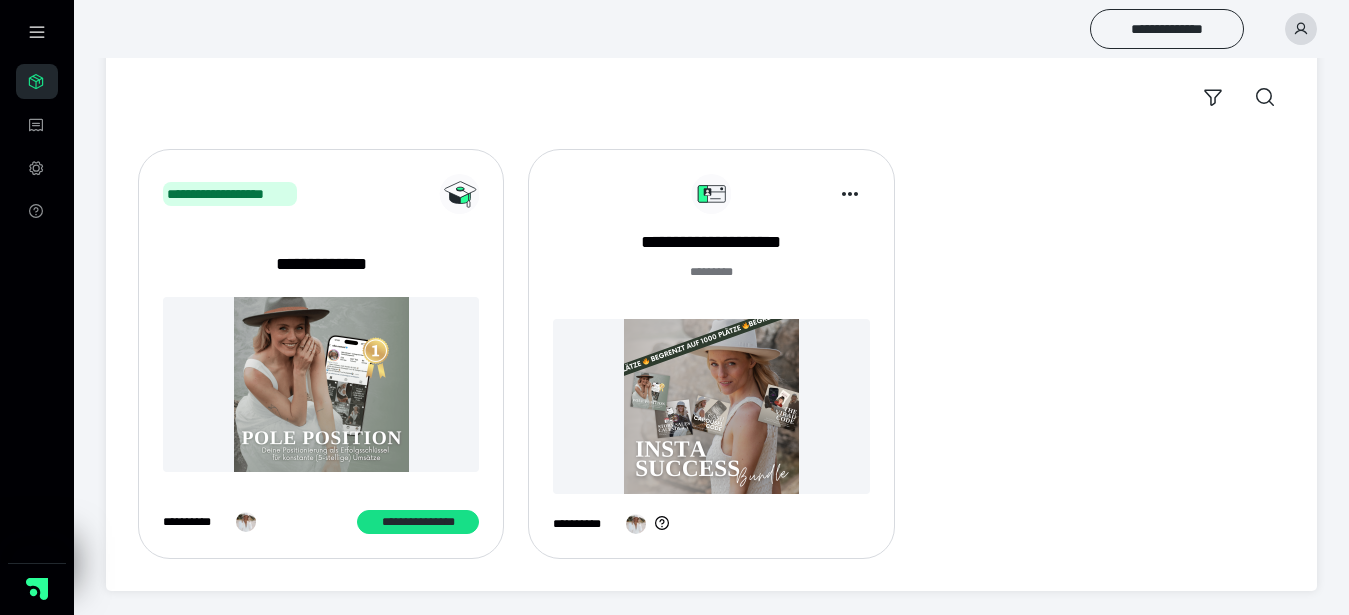 click at bounding box center [711, 406] 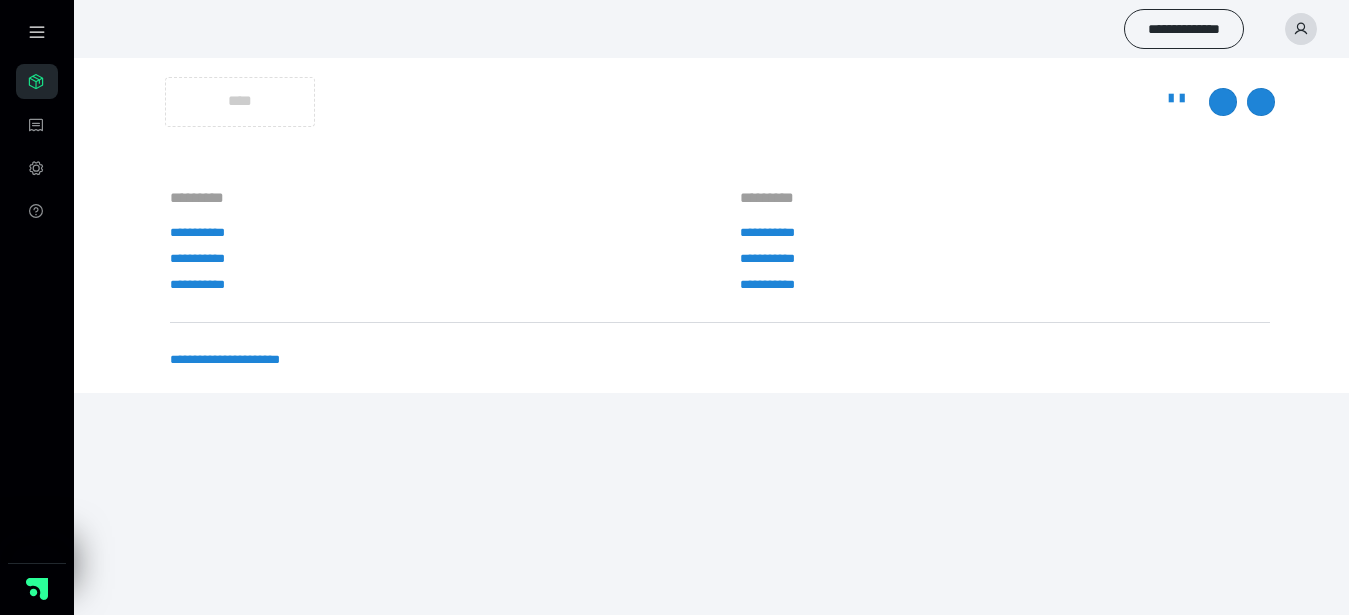 scroll, scrollTop: 0, scrollLeft: 0, axis: both 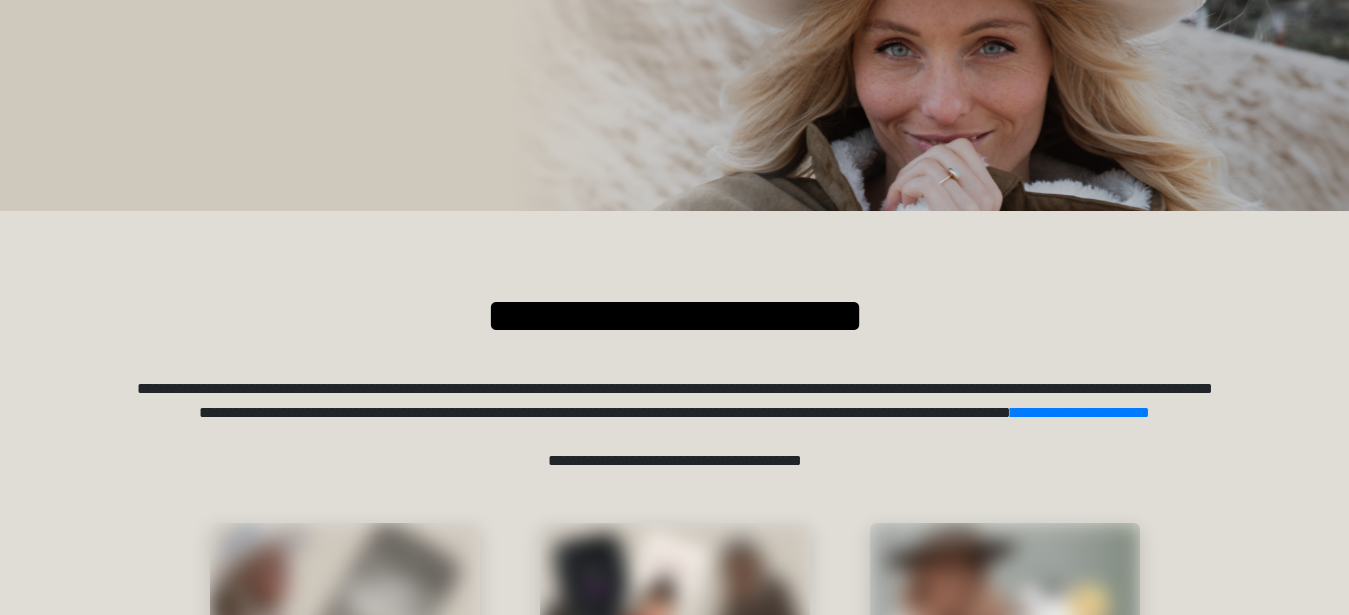 click on "**********" at bounding box center [674, 481] 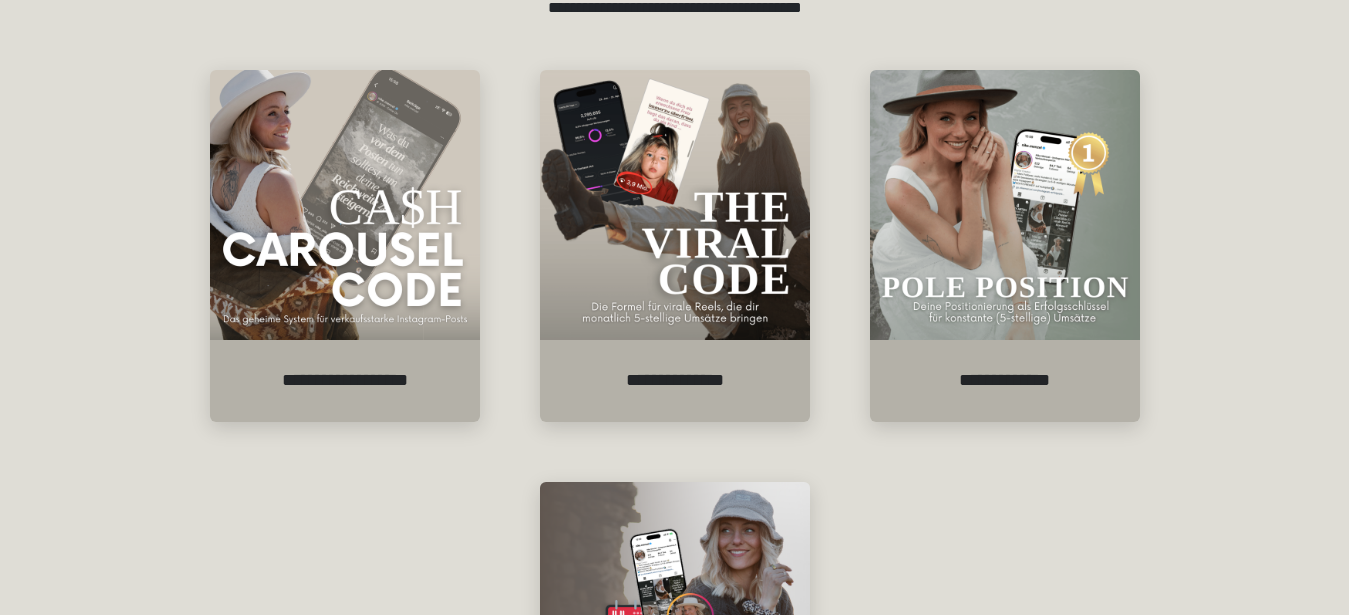 scroll, scrollTop: 459, scrollLeft: 0, axis: vertical 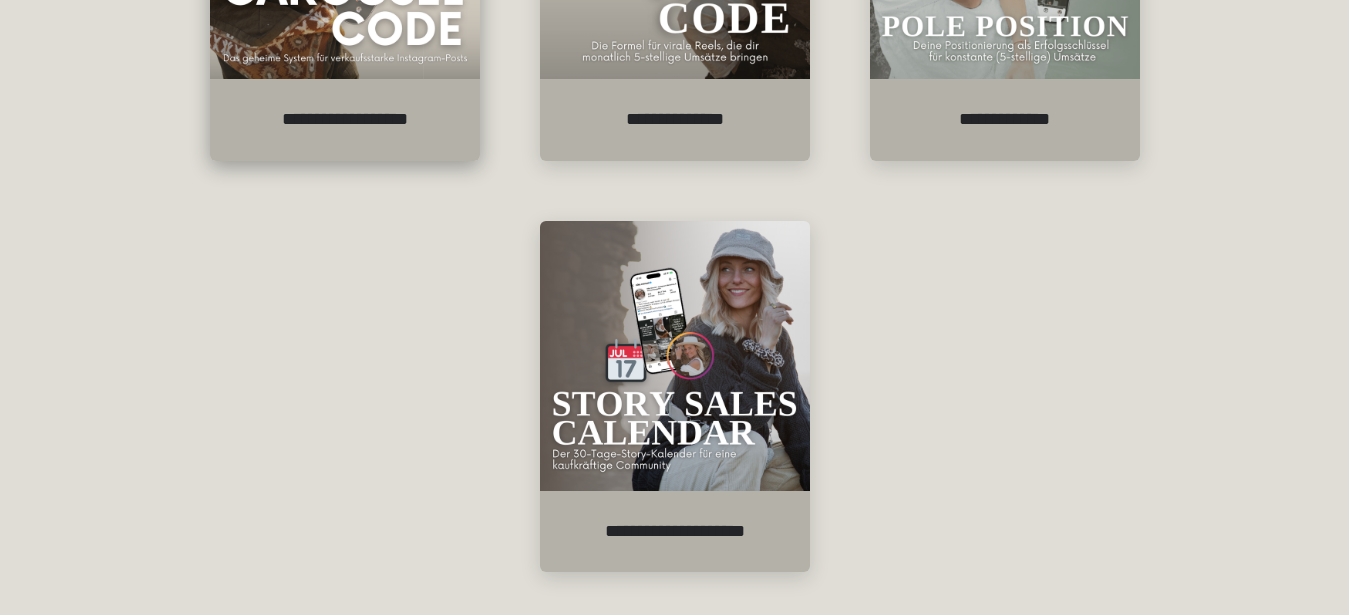 click on "**********" at bounding box center [345, 120] 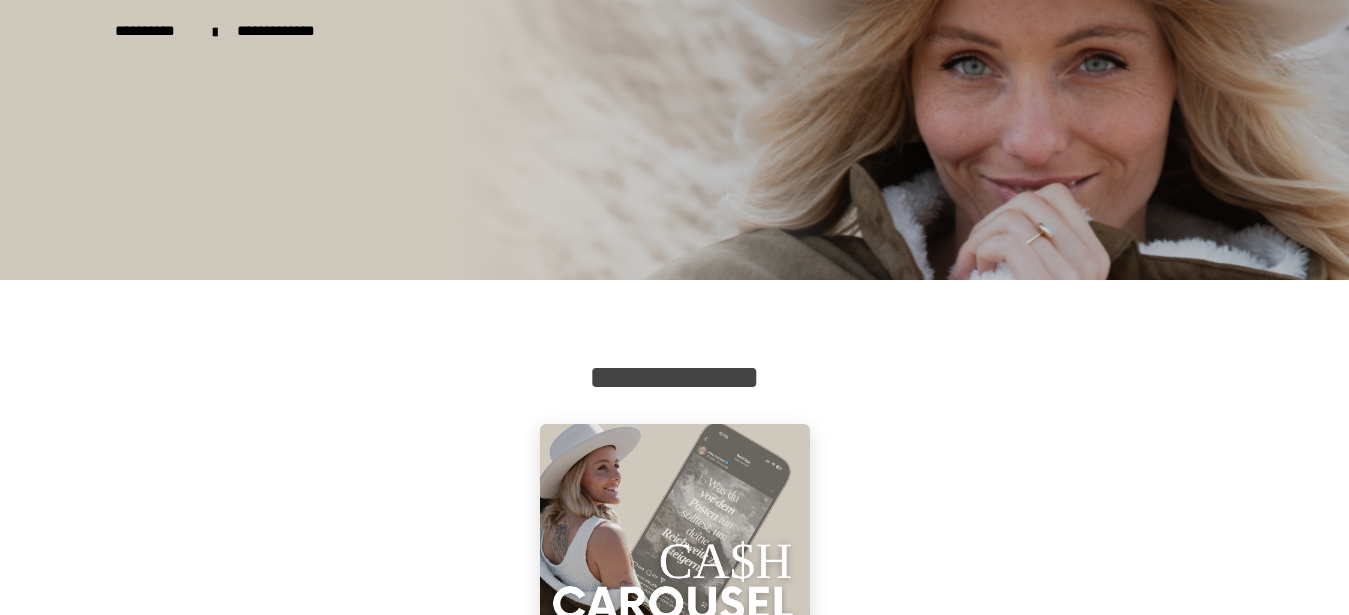 click at bounding box center [675, 559] 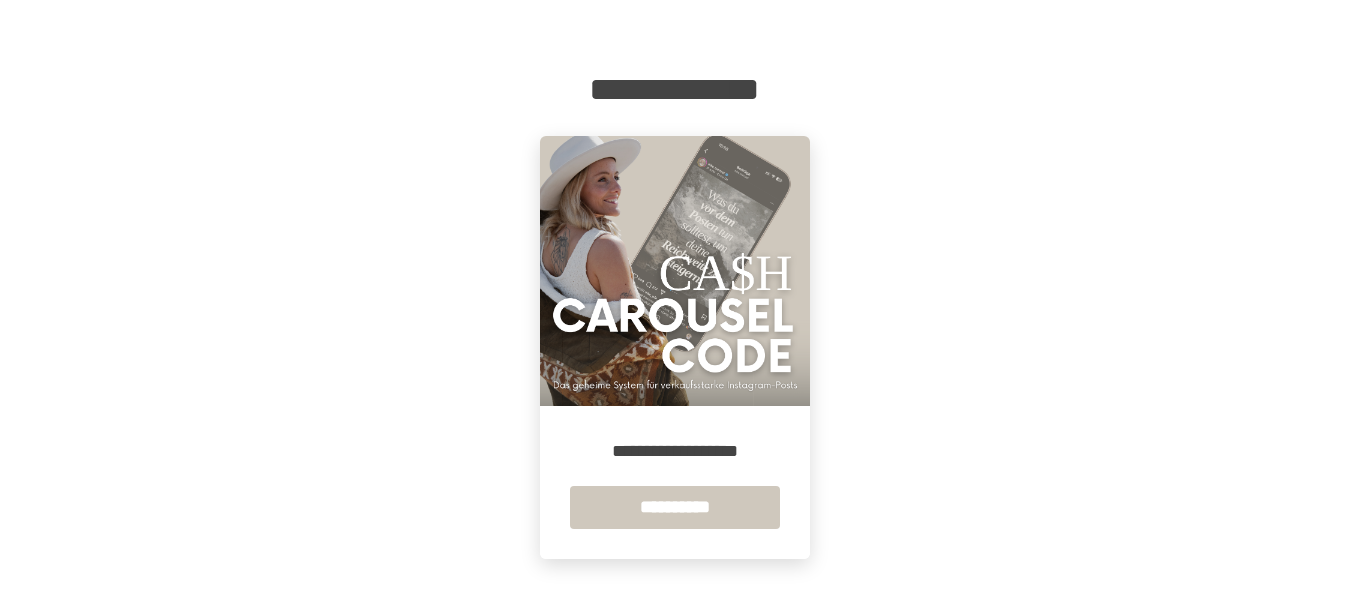 scroll, scrollTop: 292, scrollLeft: 0, axis: vertical 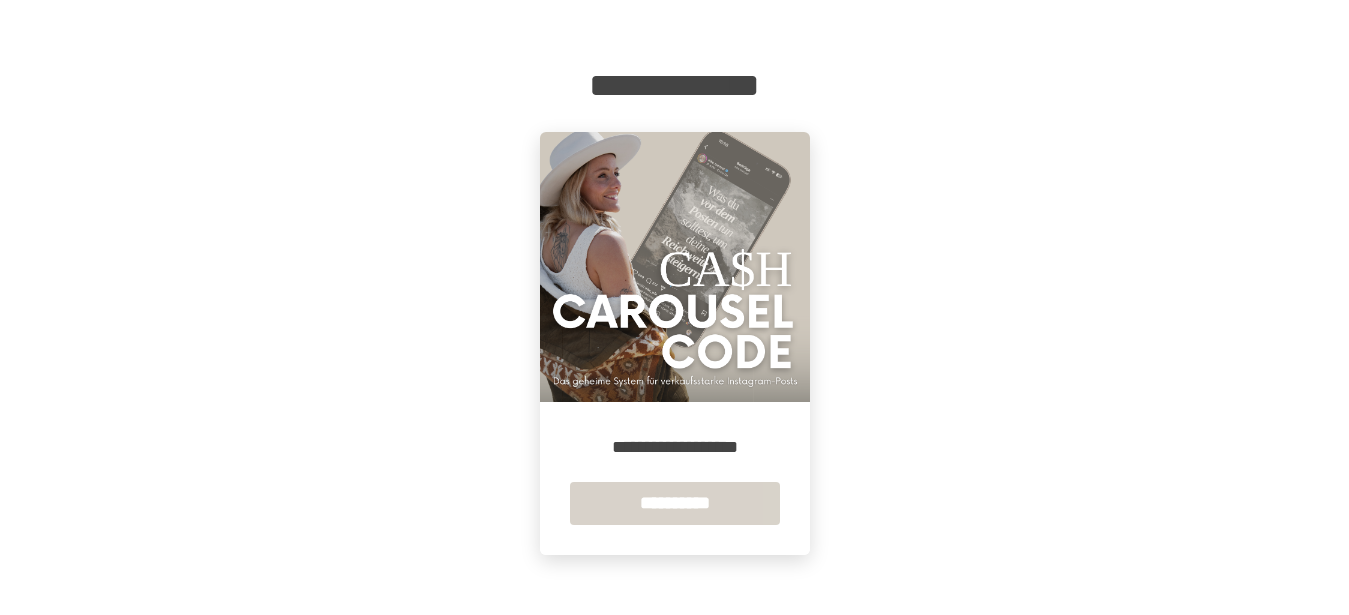 click on "**********" at bounding box center [675, 503] 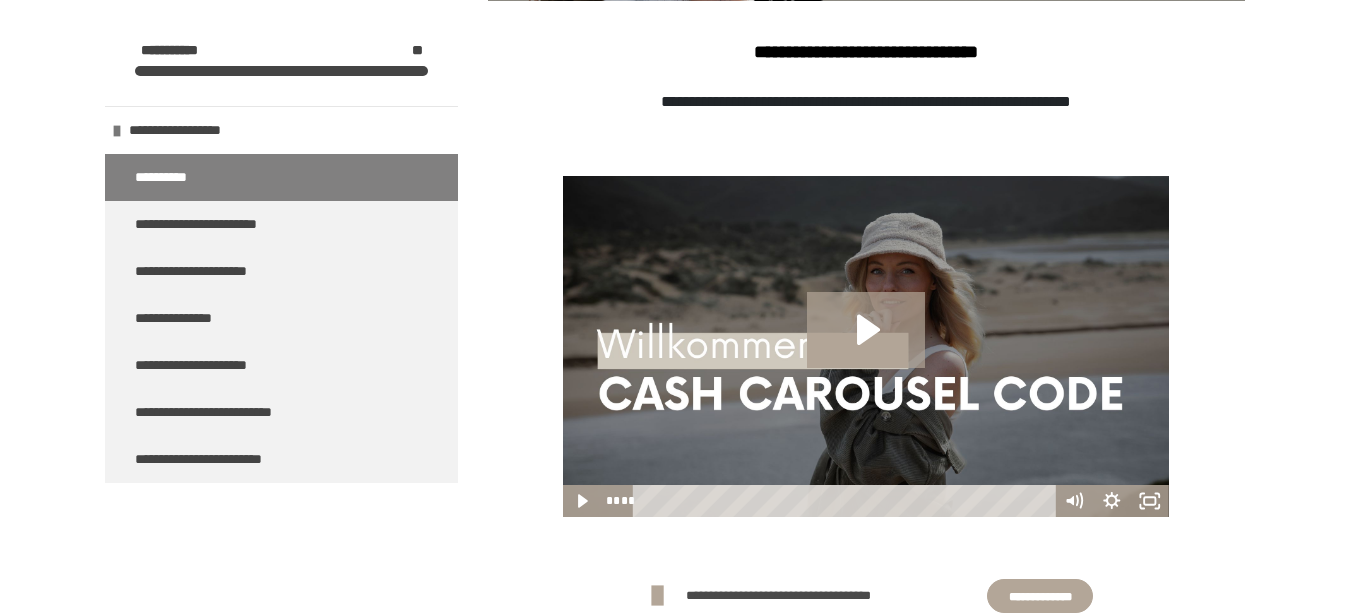 scroll, scrollTop: 612, scrollLeft: 0, axis: vertical 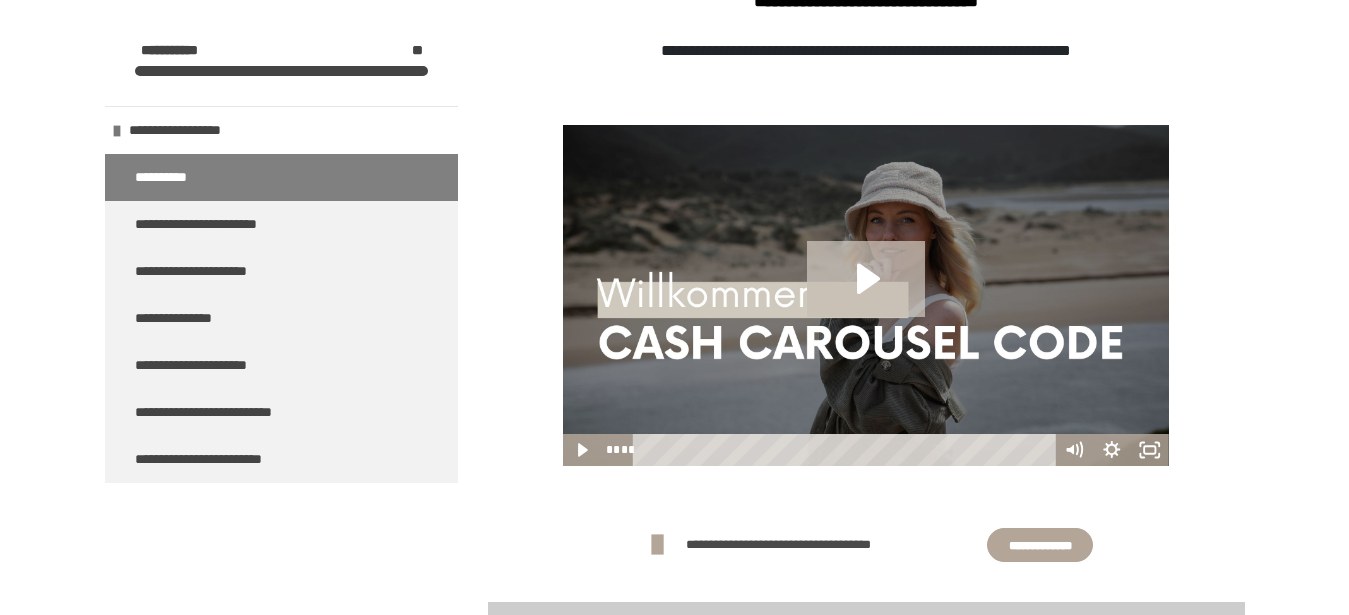 click 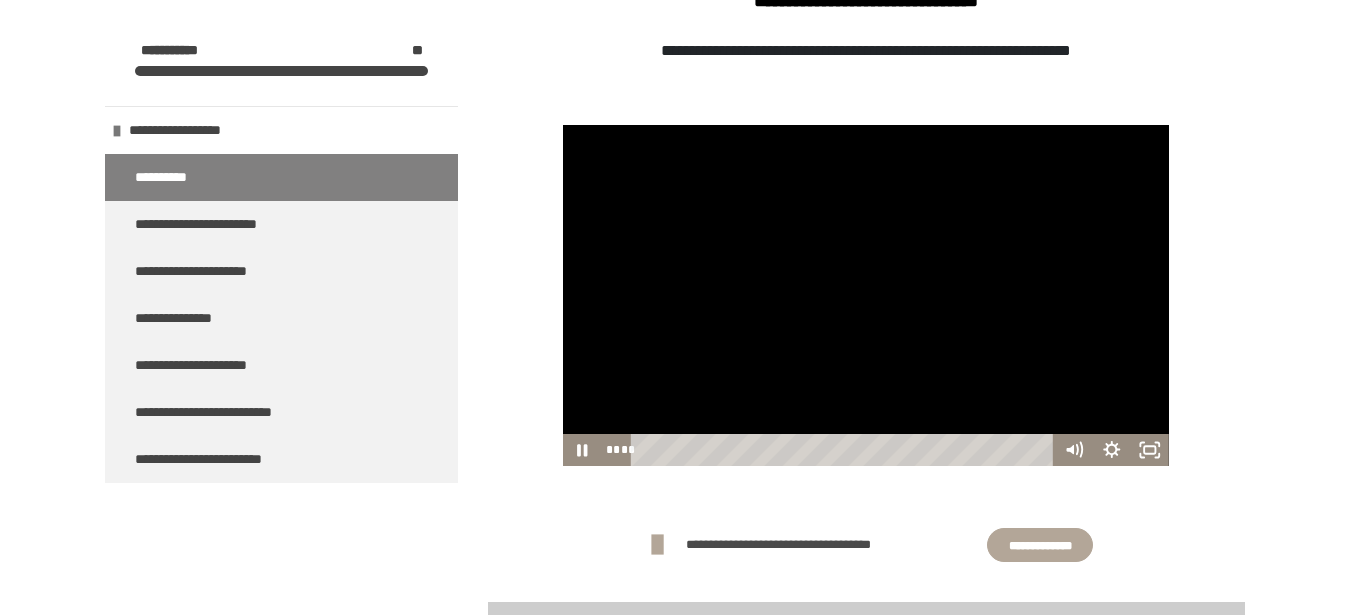 click at bounding box center [866, 295] 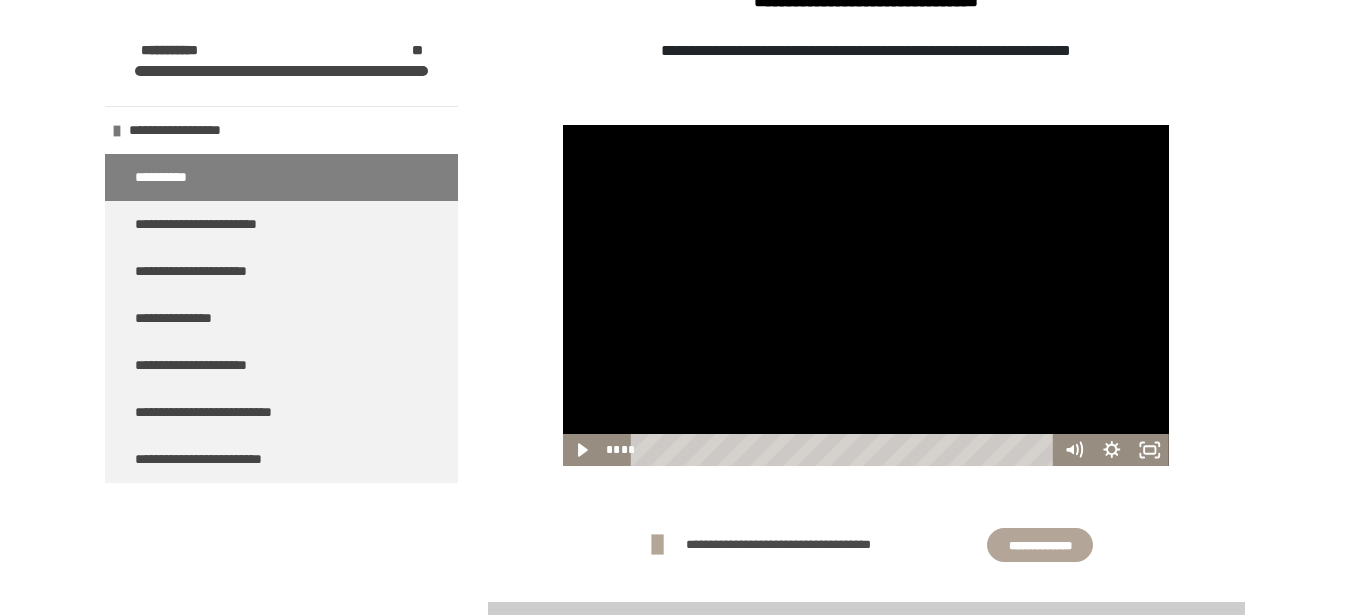 click at bounding box center (866, 295) 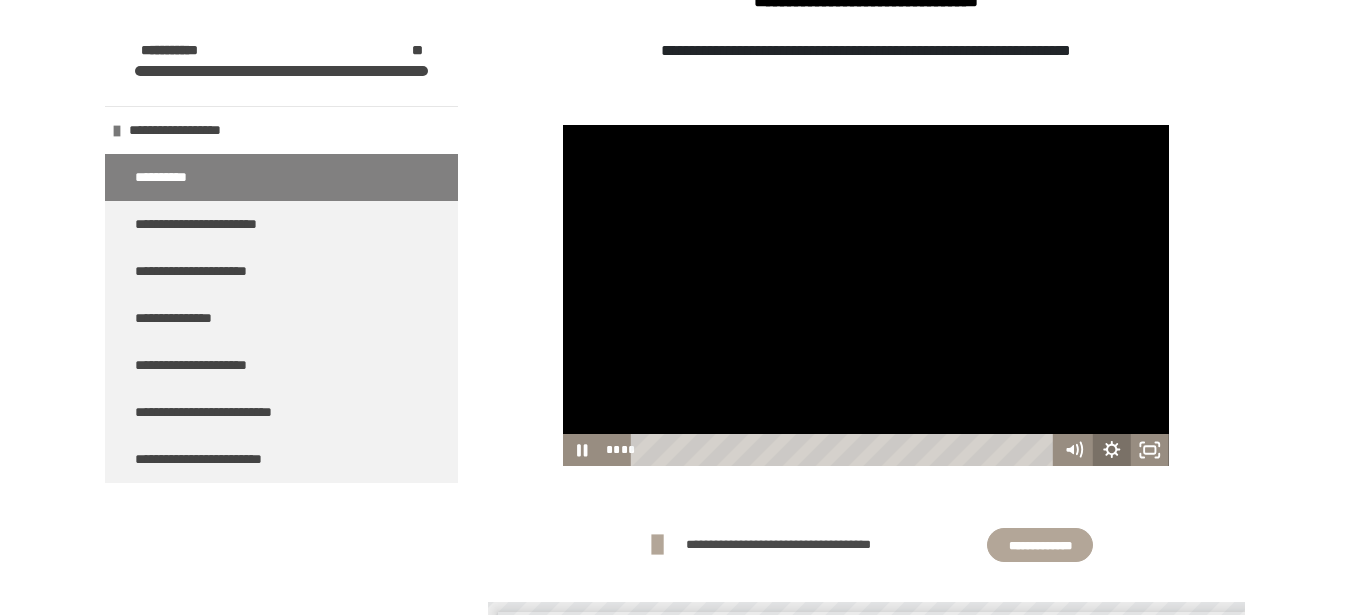 click 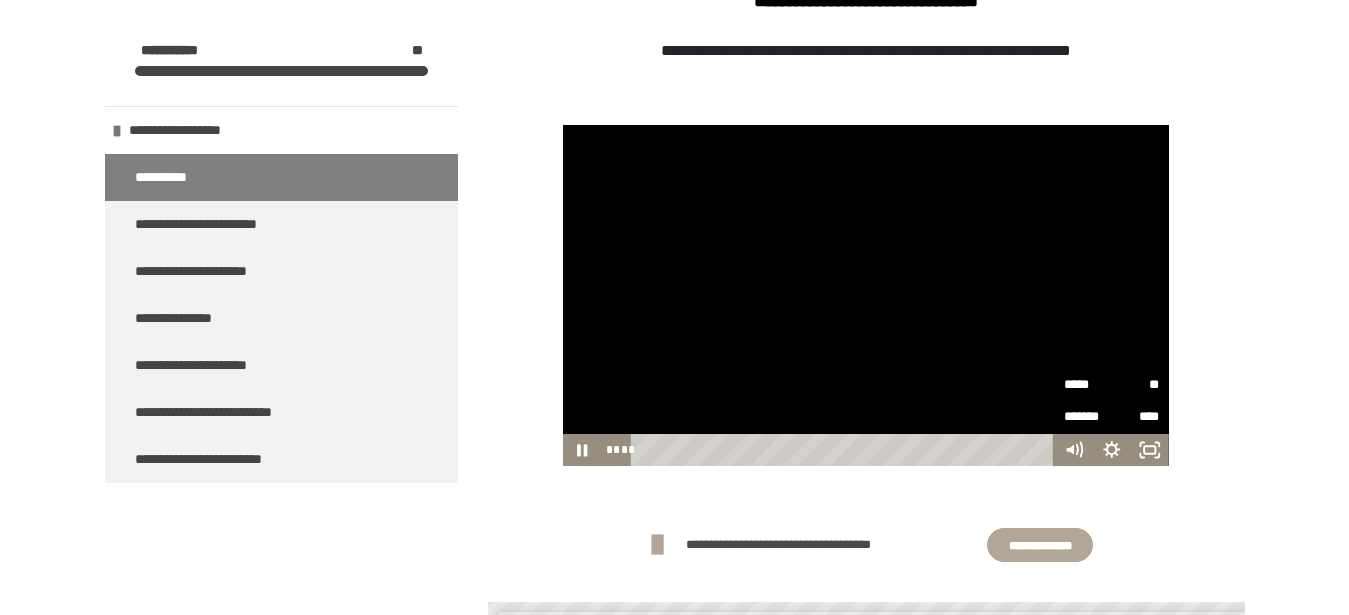 click on "*****" at bounding box center (1088, 385) 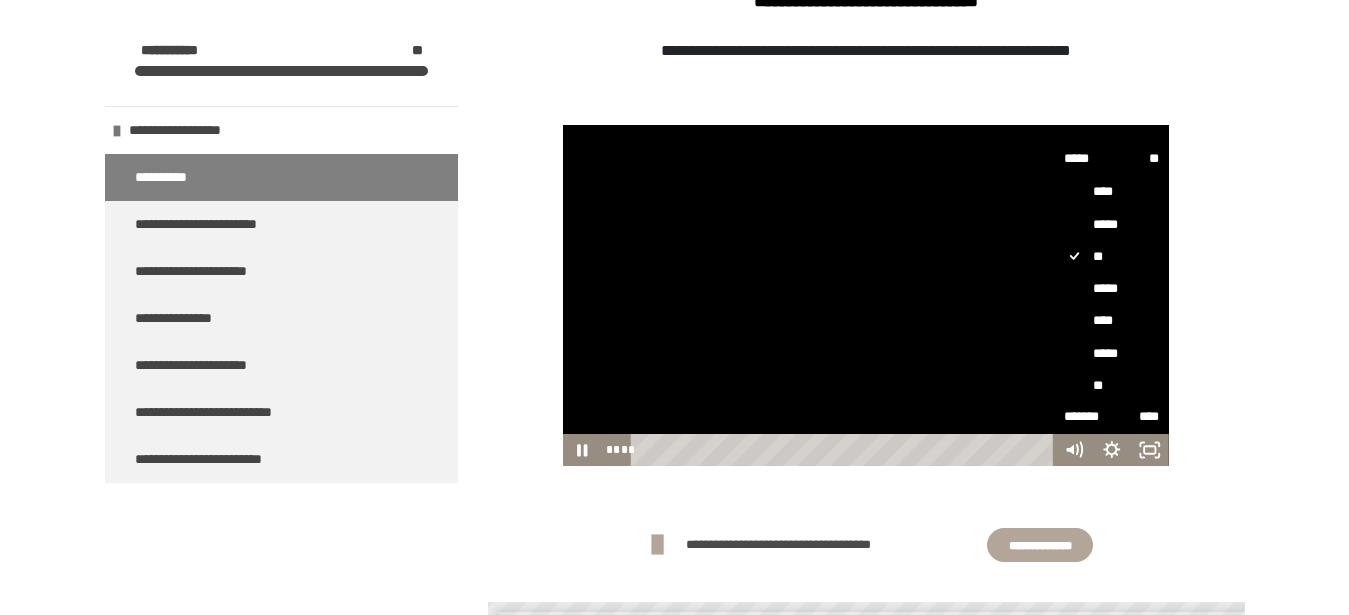 click on "*****" at bounding box center [1055, 337] 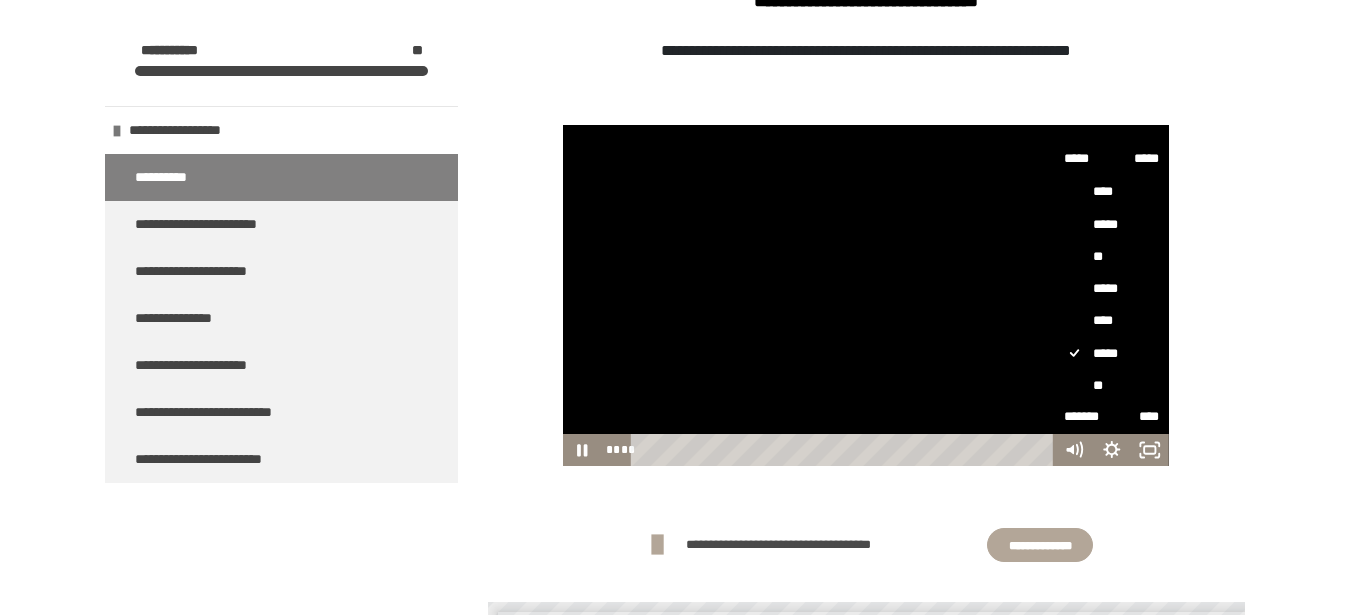 click on "**********" at bounding box center (674, 314) 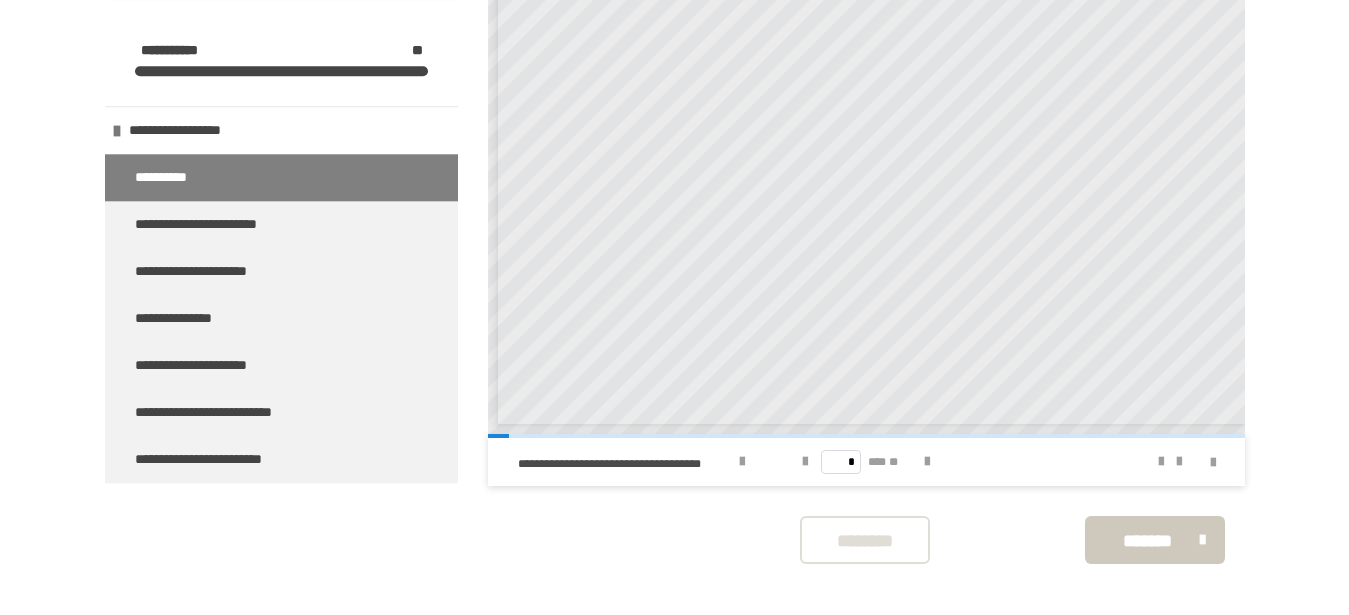 scroll, scrollTop: 1237, scrollLeft: 0, axis: vertical 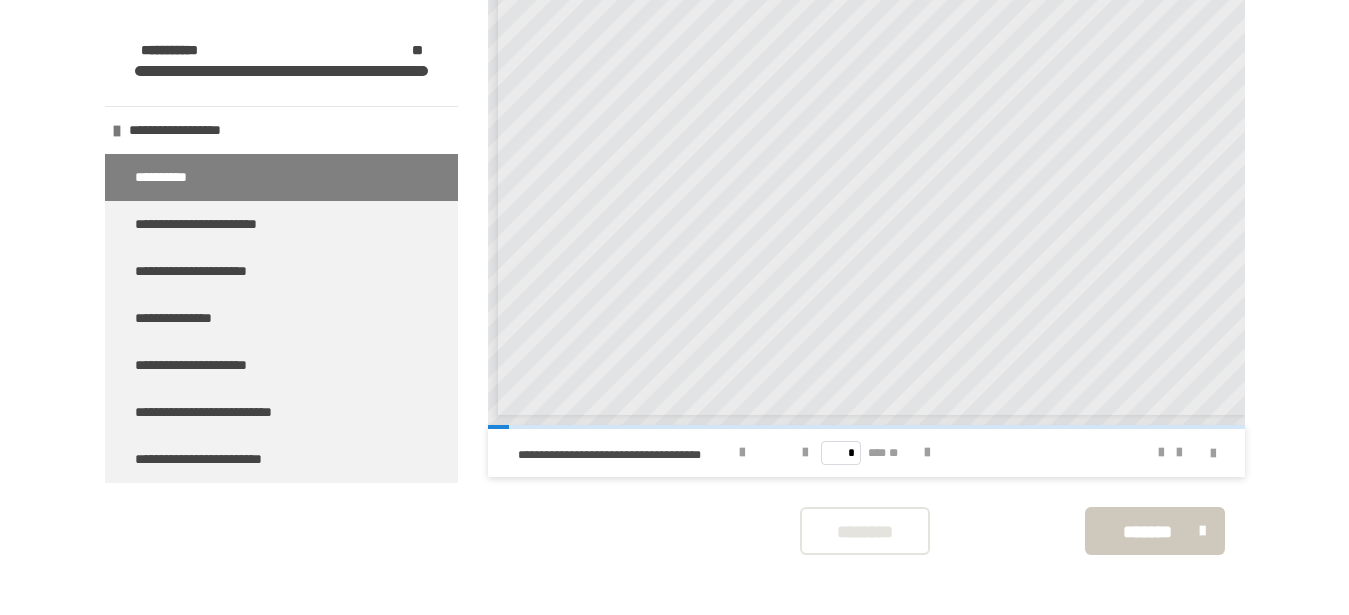 click on "********" at bounding box center [865, 532] 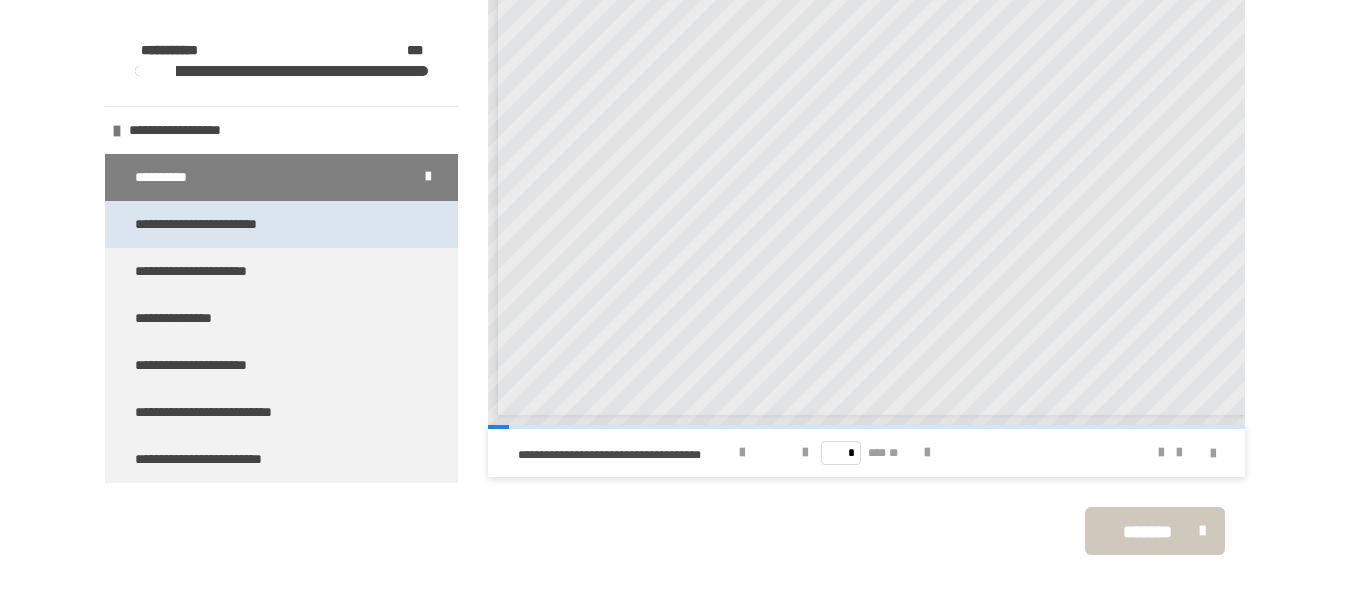 click on "**********" at bounding box center [281, 224] 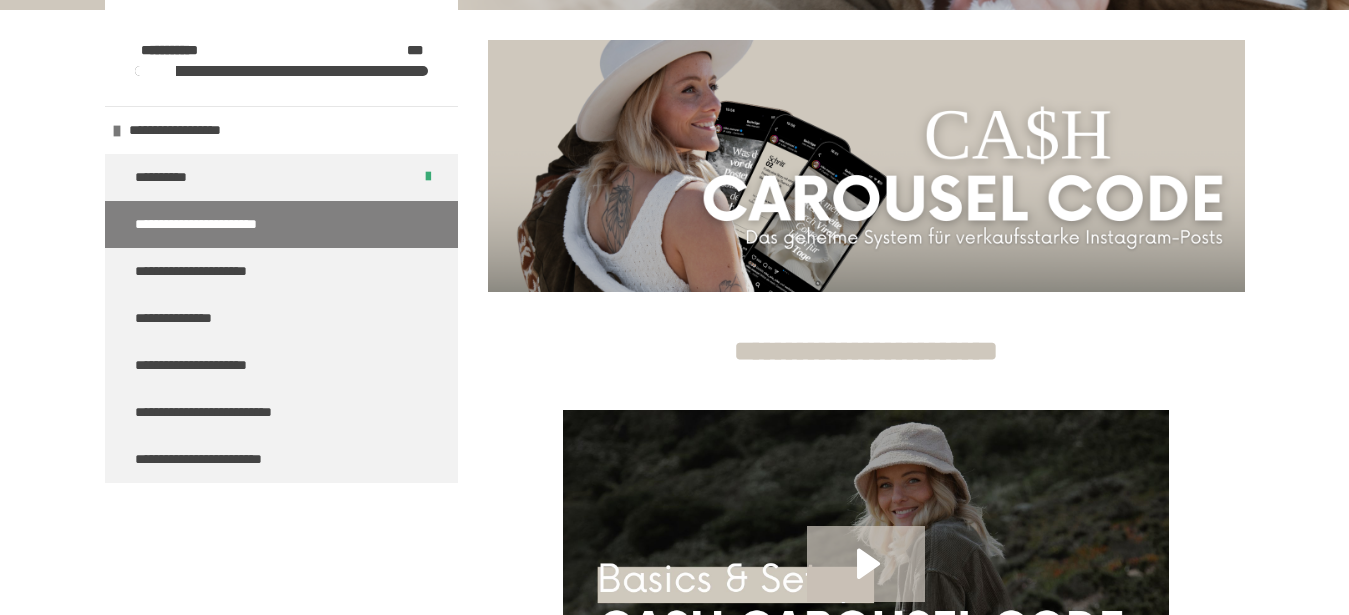 click 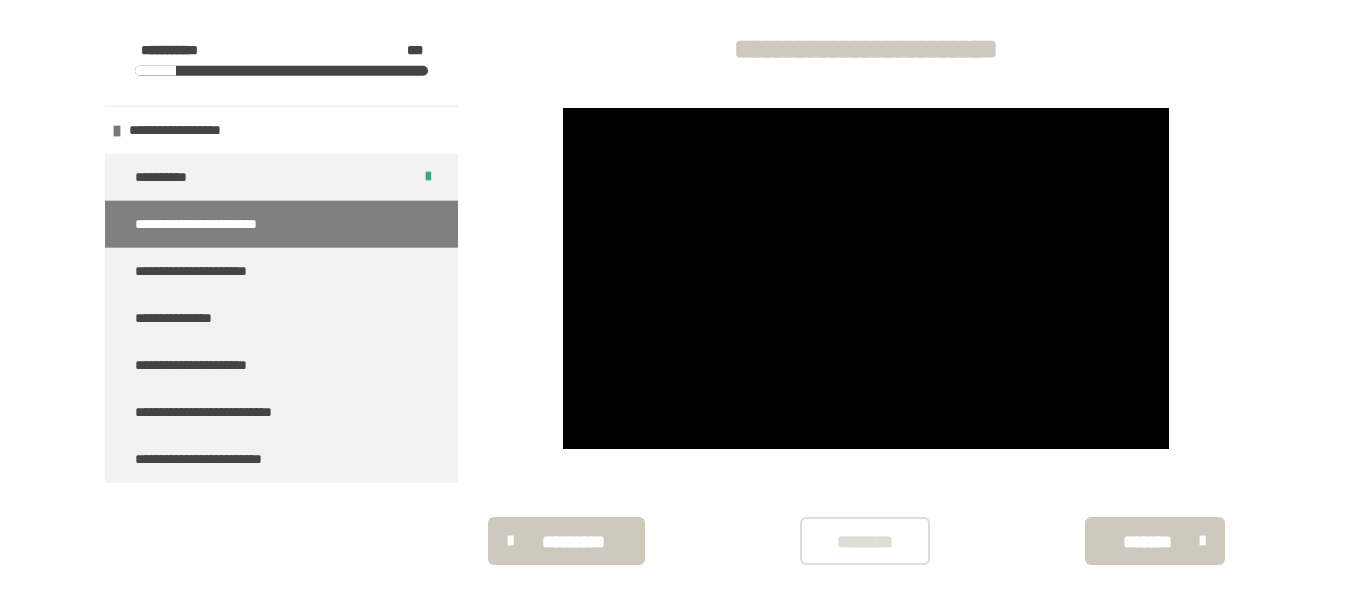 scroll, scrollTop: 576, scrollLeft: 0, axis: vertical 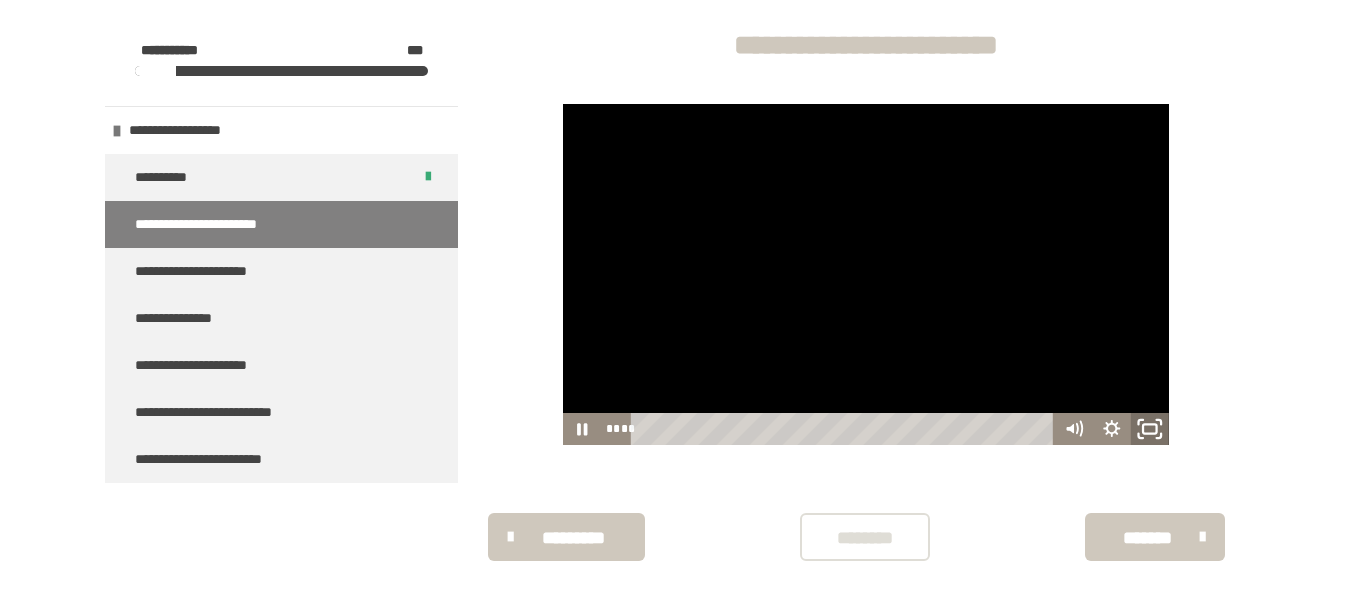click 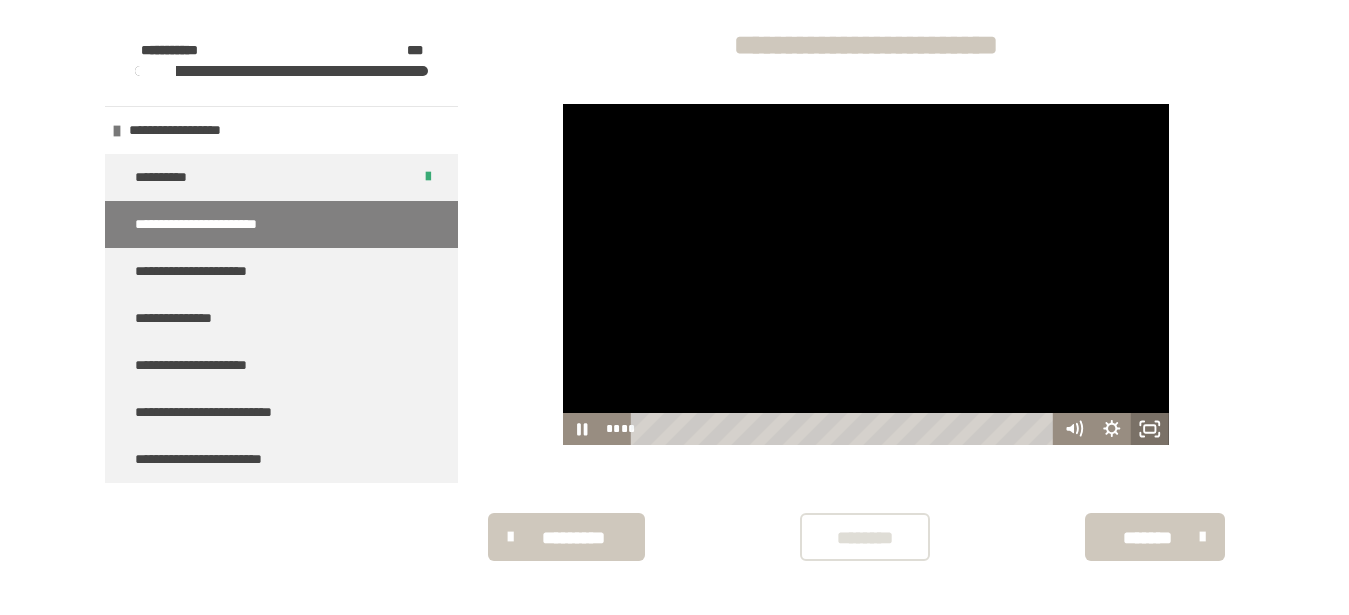 scroll, scrollTop: 429, scrollLeft: 0, axis: vertical 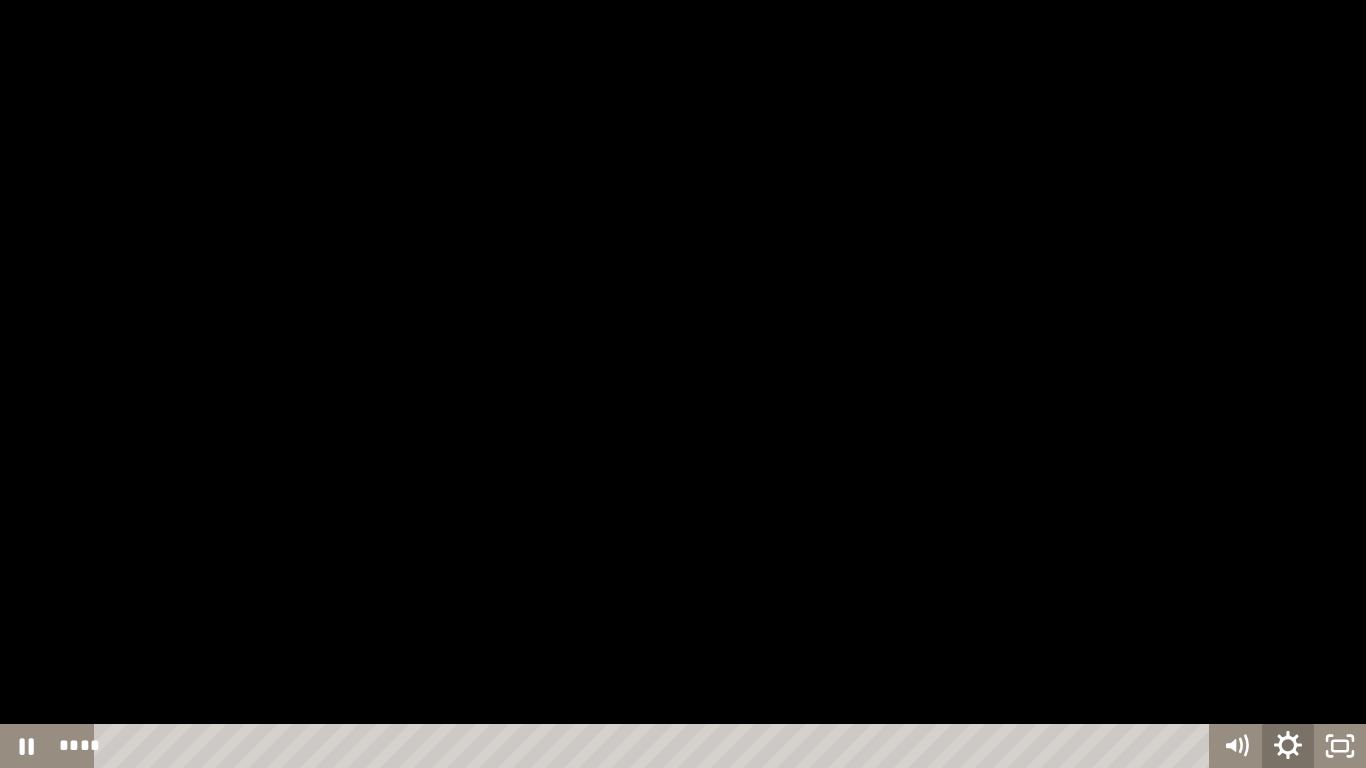 click 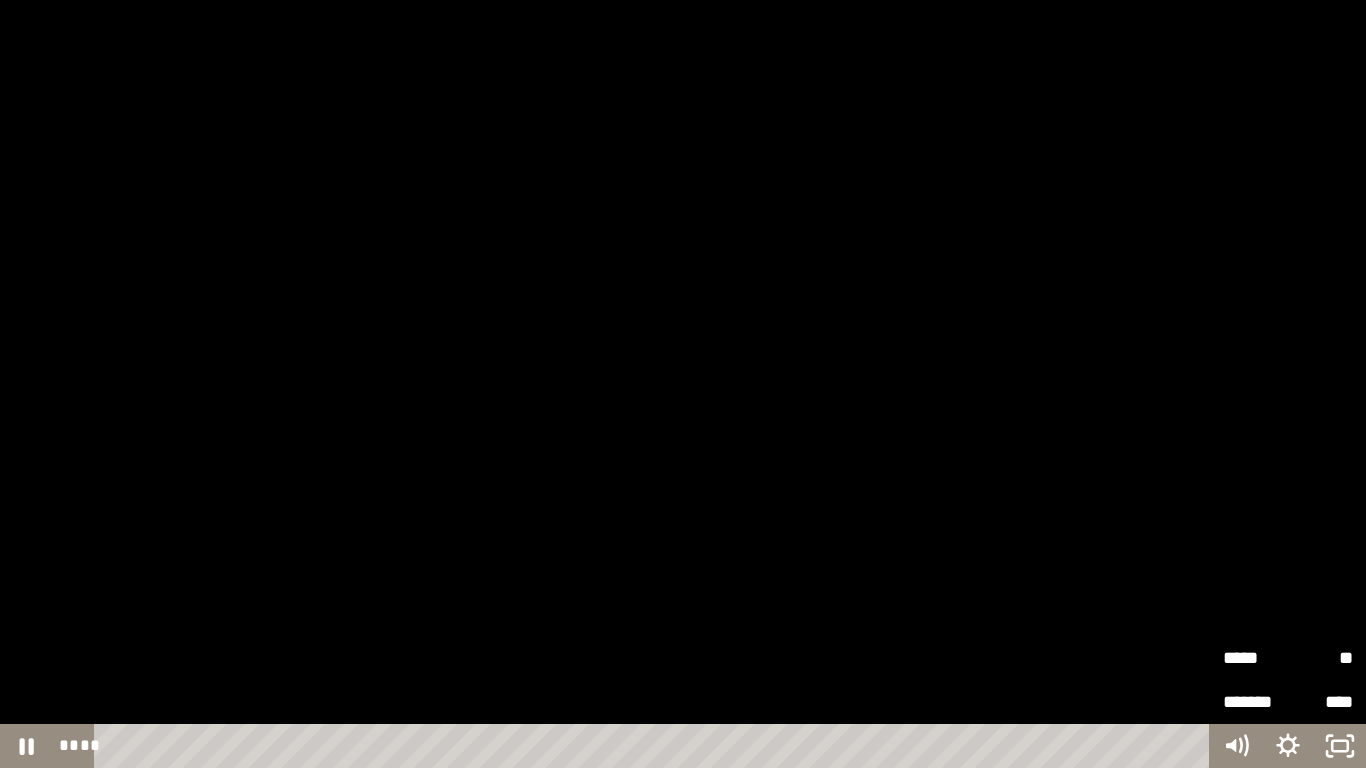click on "*****" at bounding box center (1255, 658) 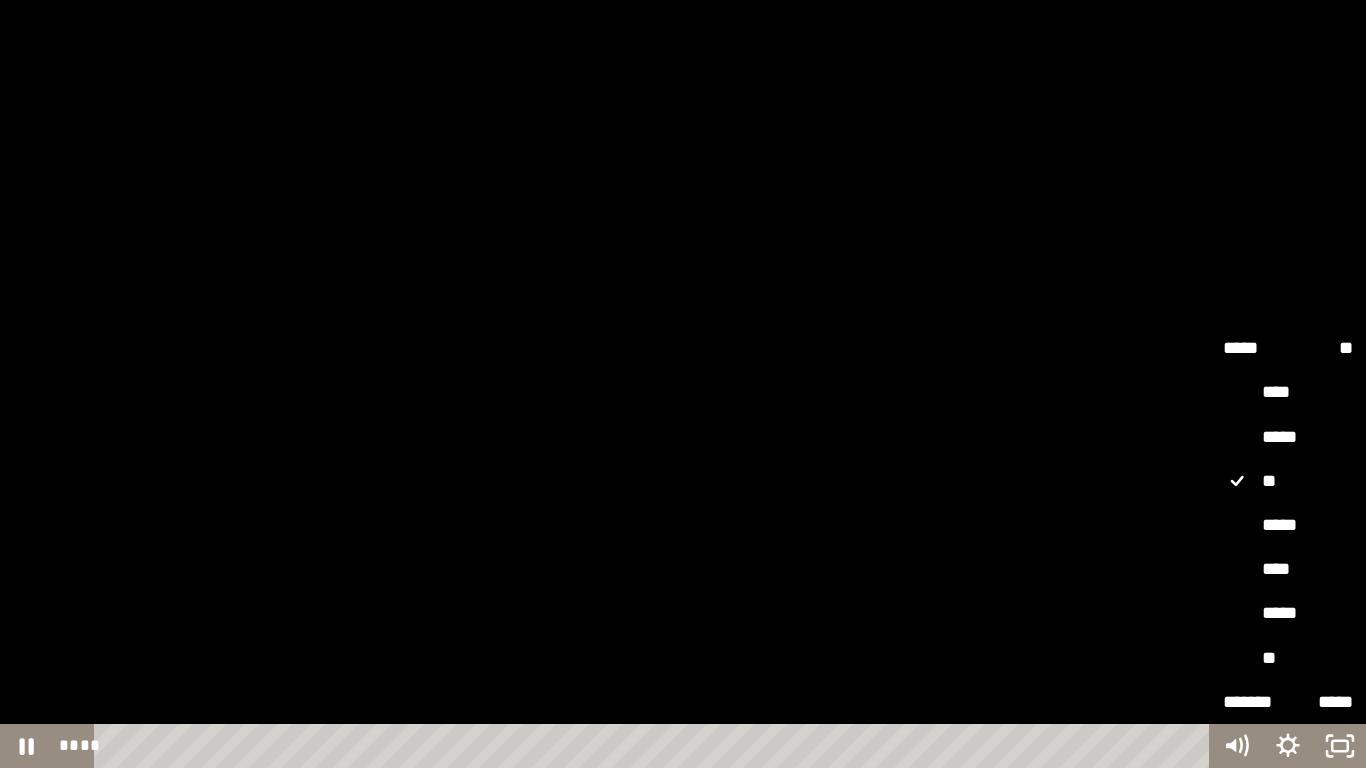 click on "*****" at bounding box center [1288, 614] 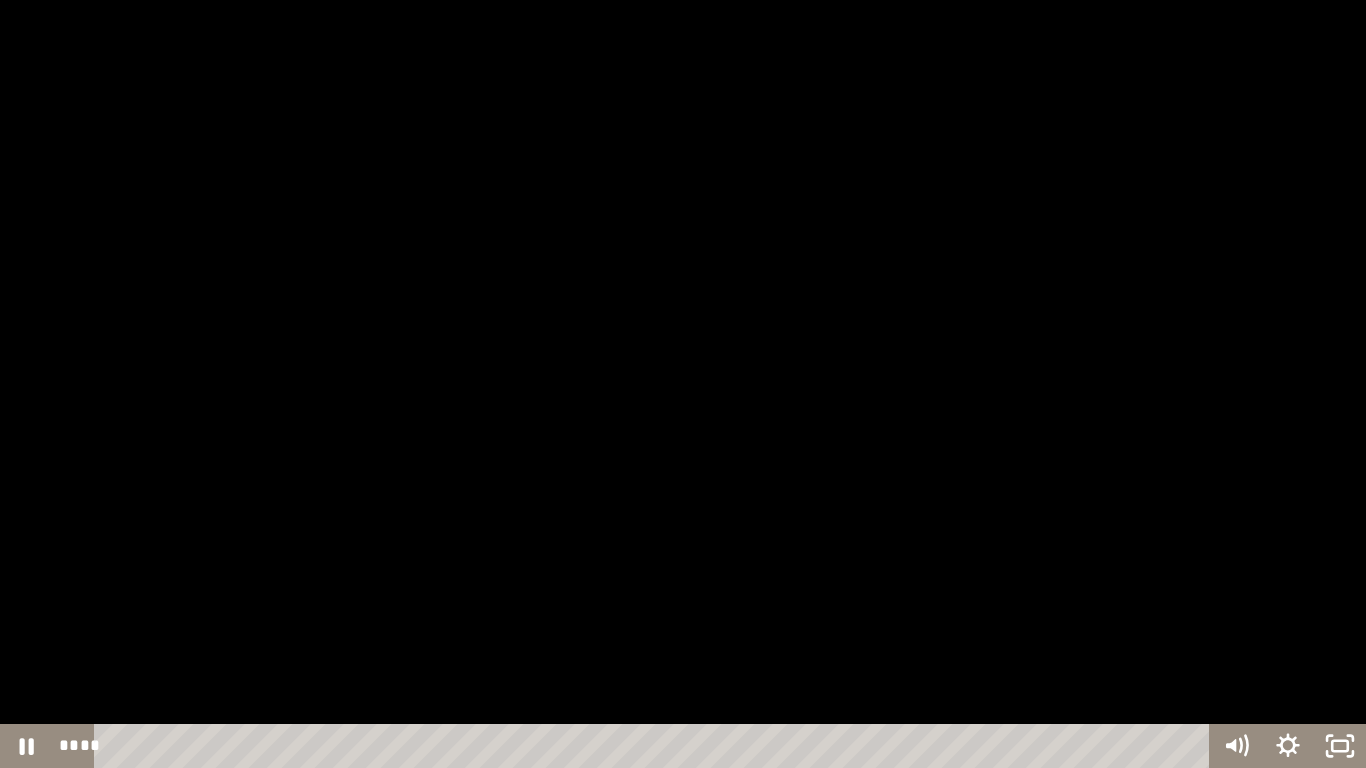 click at bounding box center (683, 384) 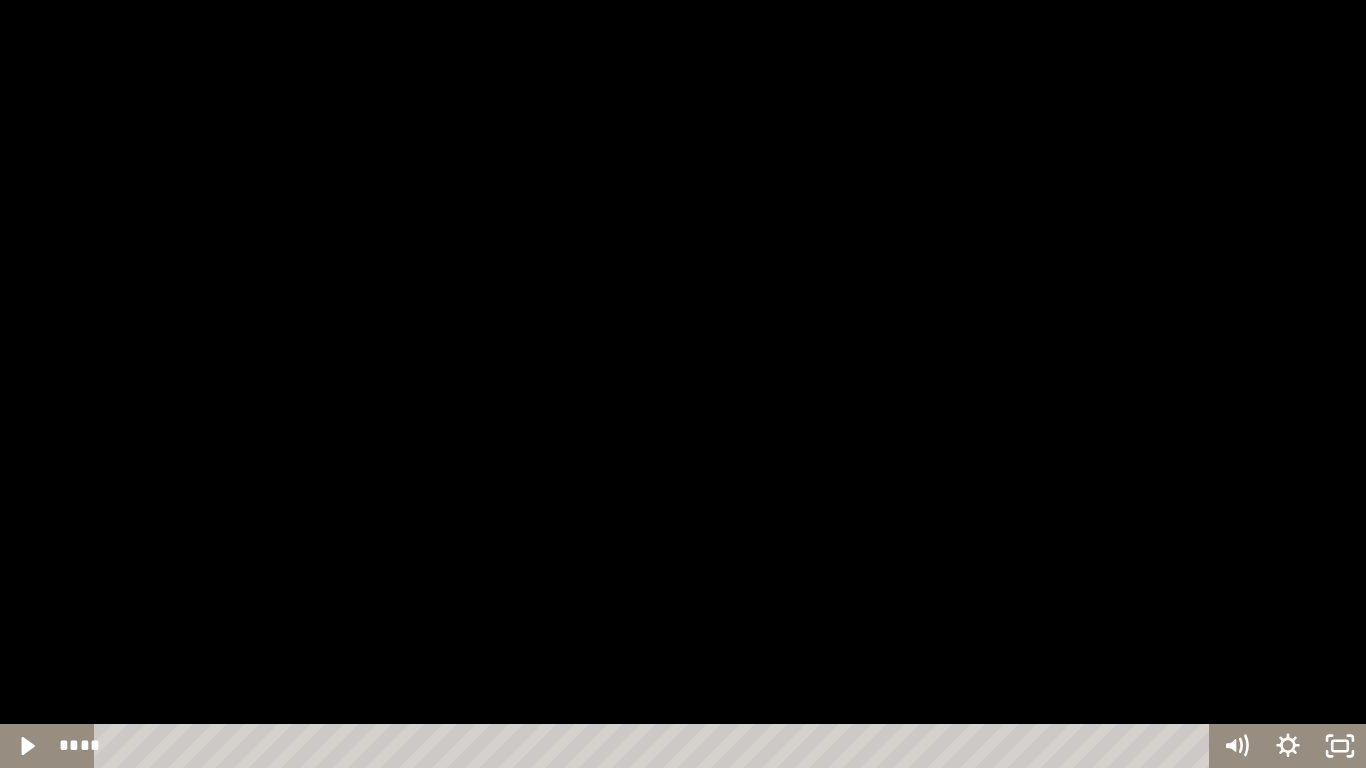 click at bounding box center [683, 384] 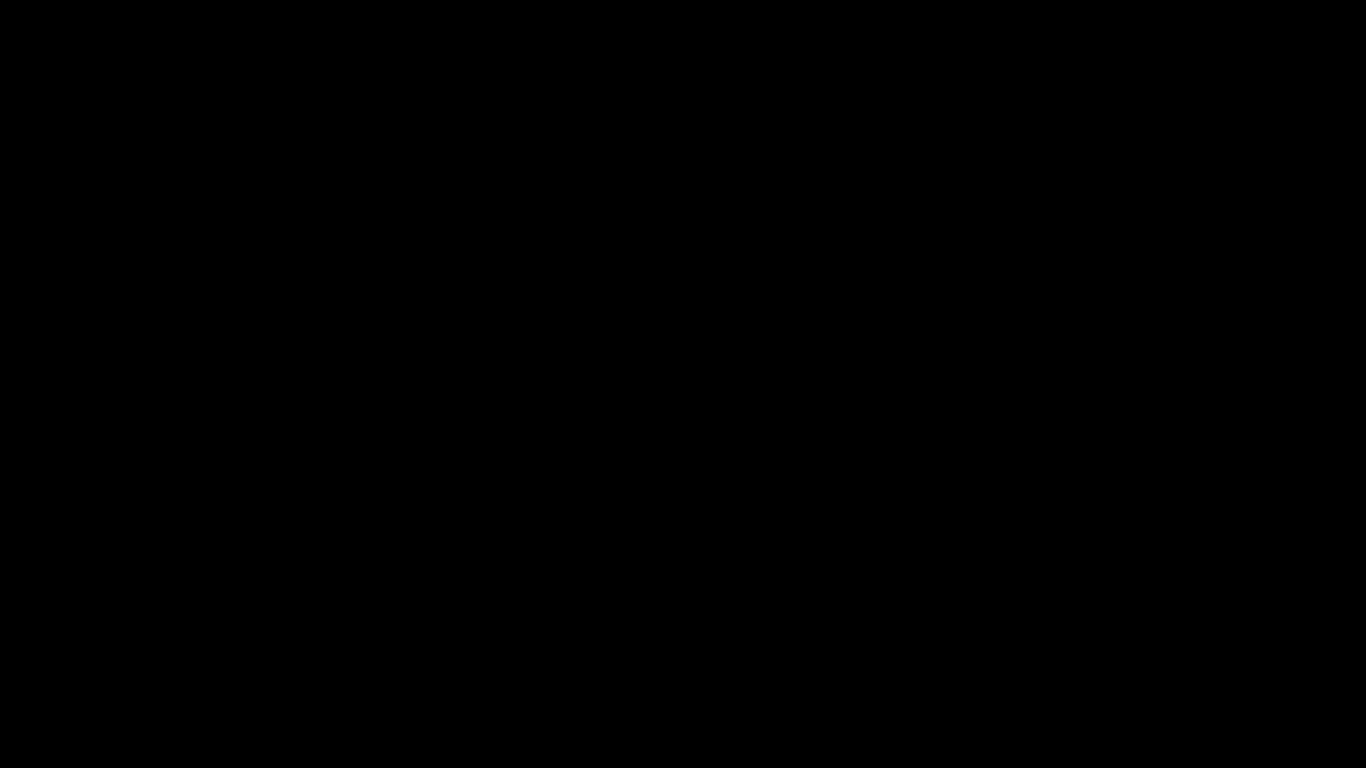 click at bounding box center (683, 384) 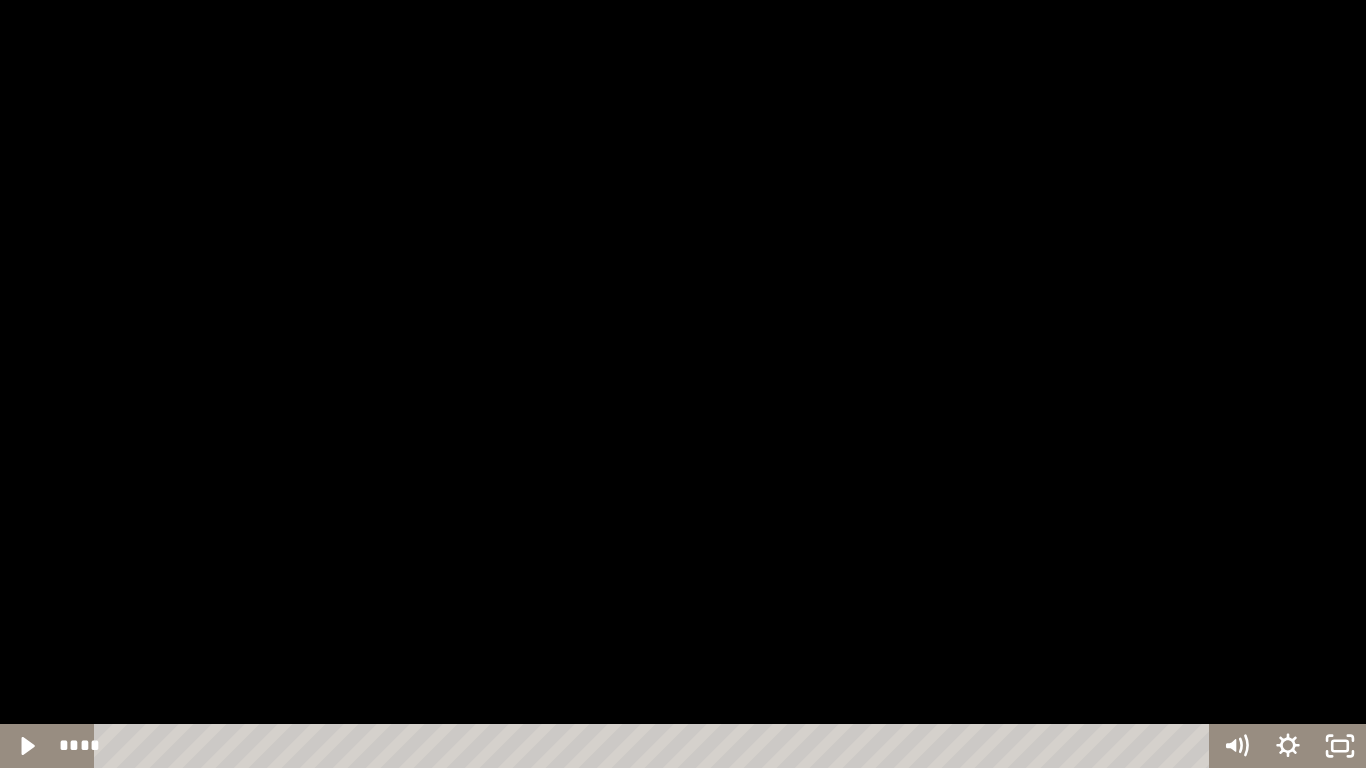 click at bounding box center [683, 384] 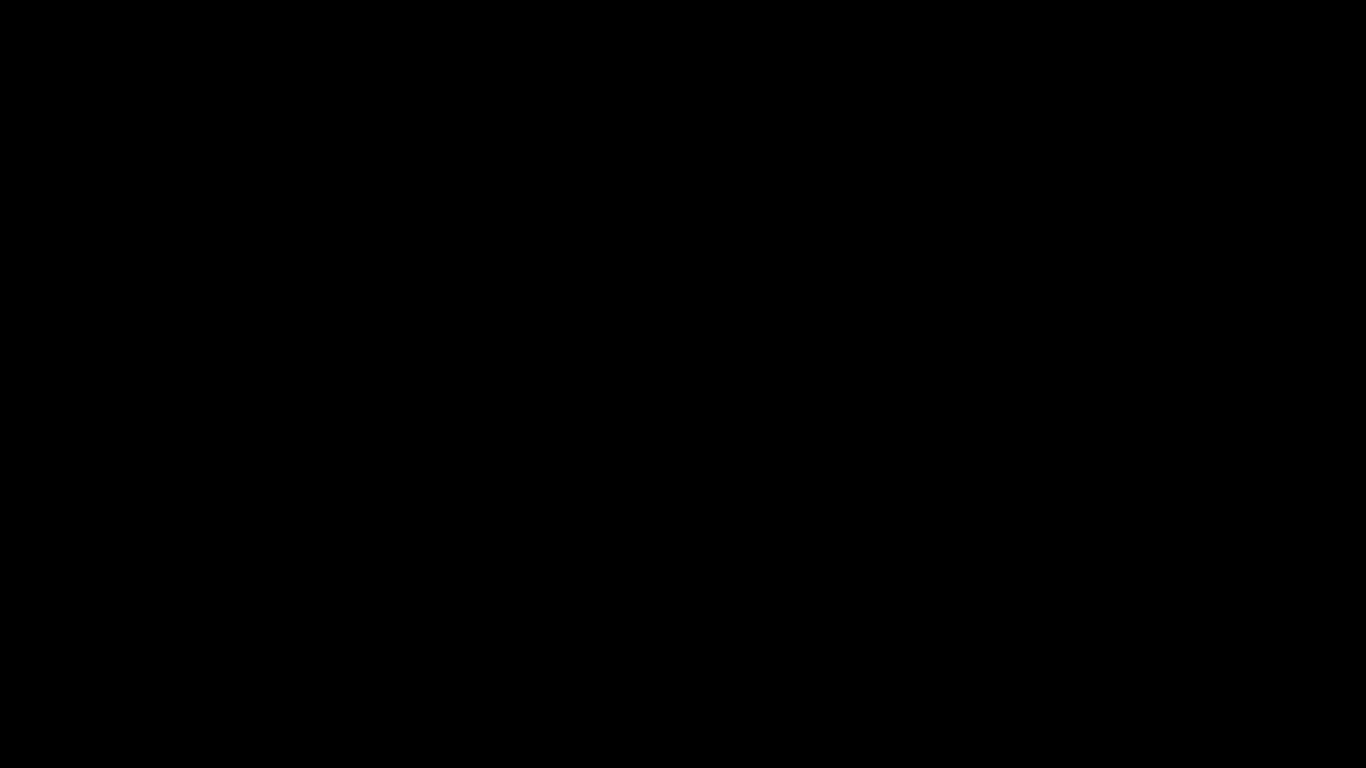 click at bounding box center [683, 384] 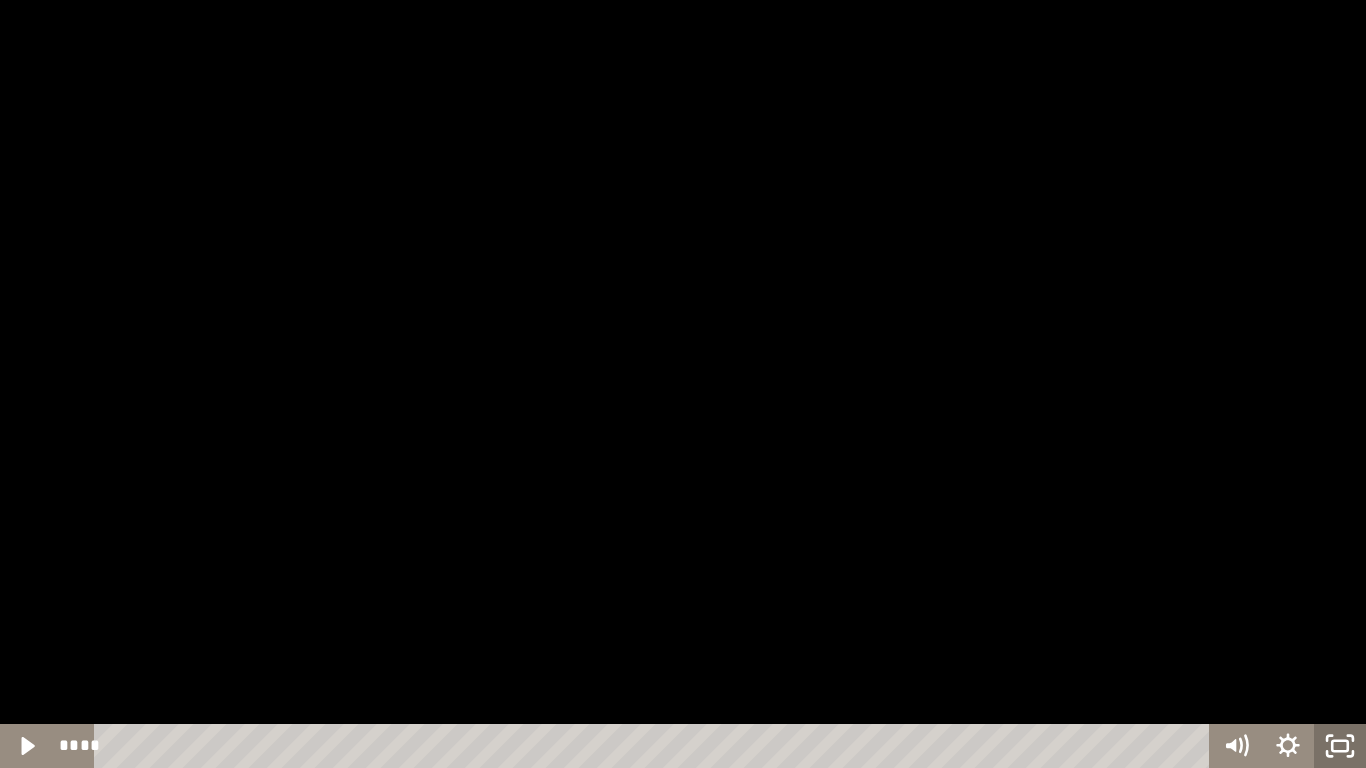 click 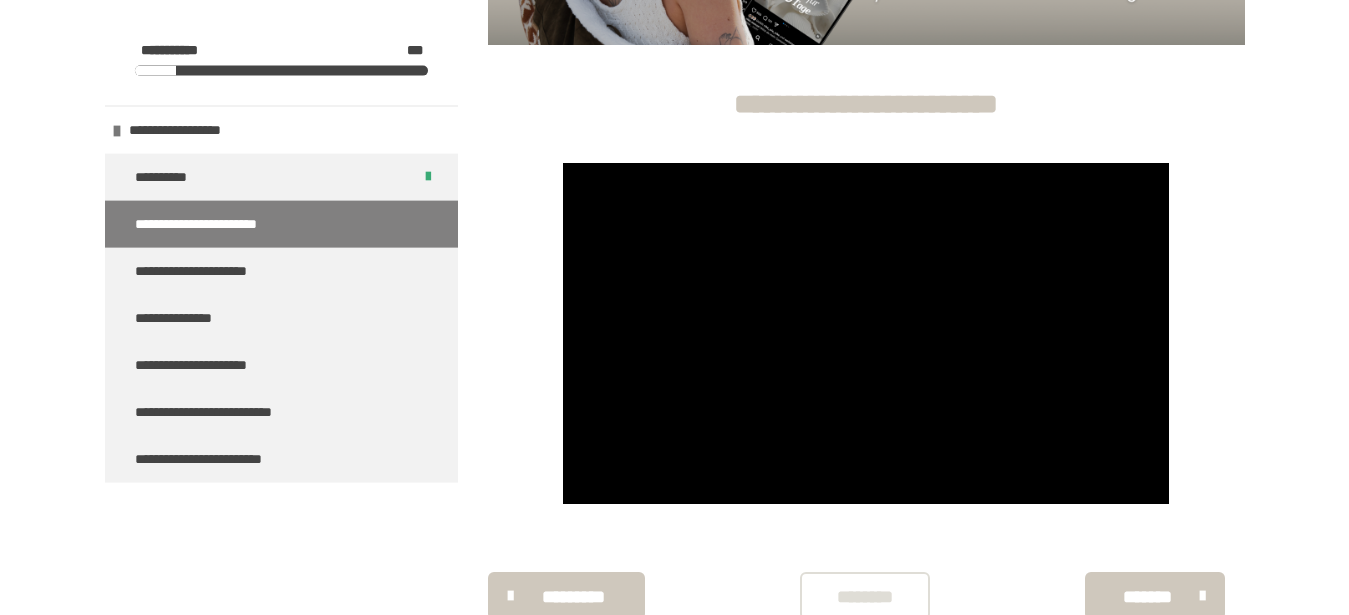 scroll, scrollTop: 582, scrollLeft: 0, axis: vertical 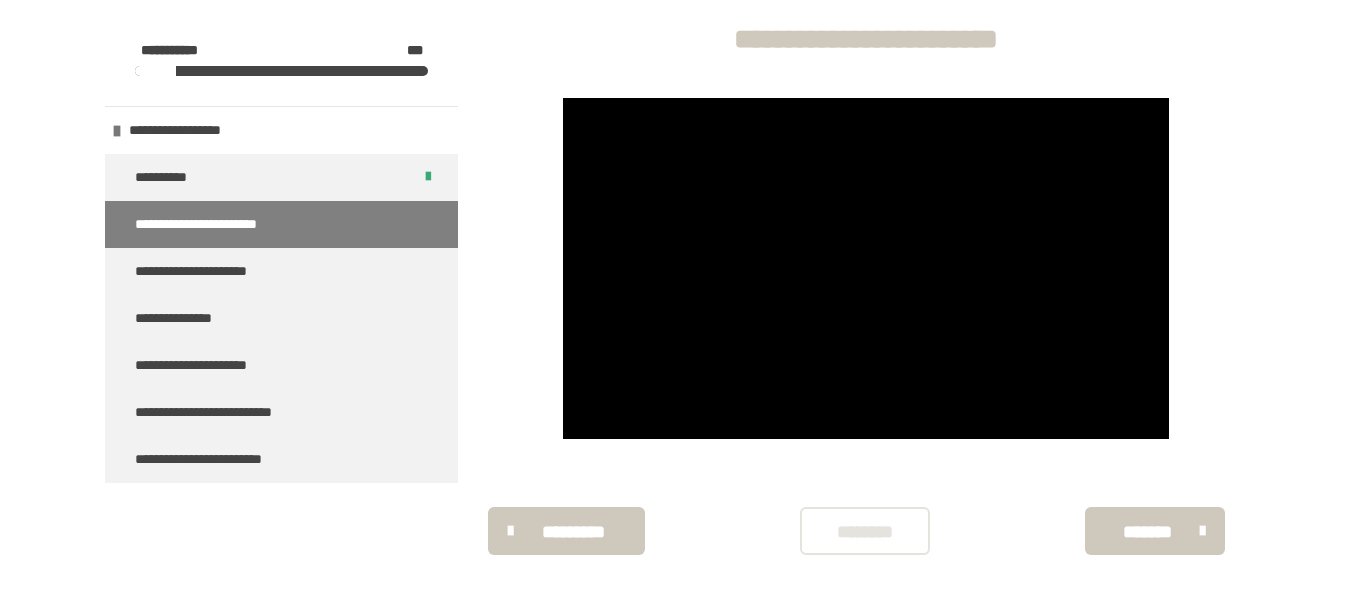 click on "********" at bounding box center (865, 532) 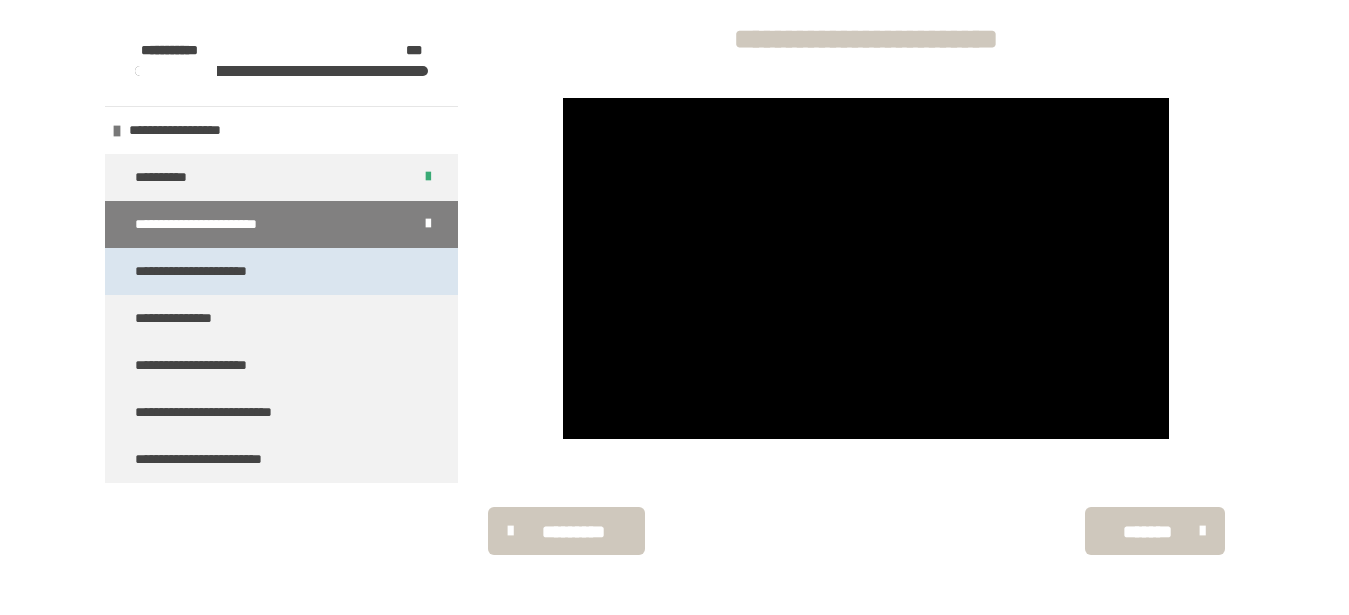 click on "**********" at bounding box center (281, 271) 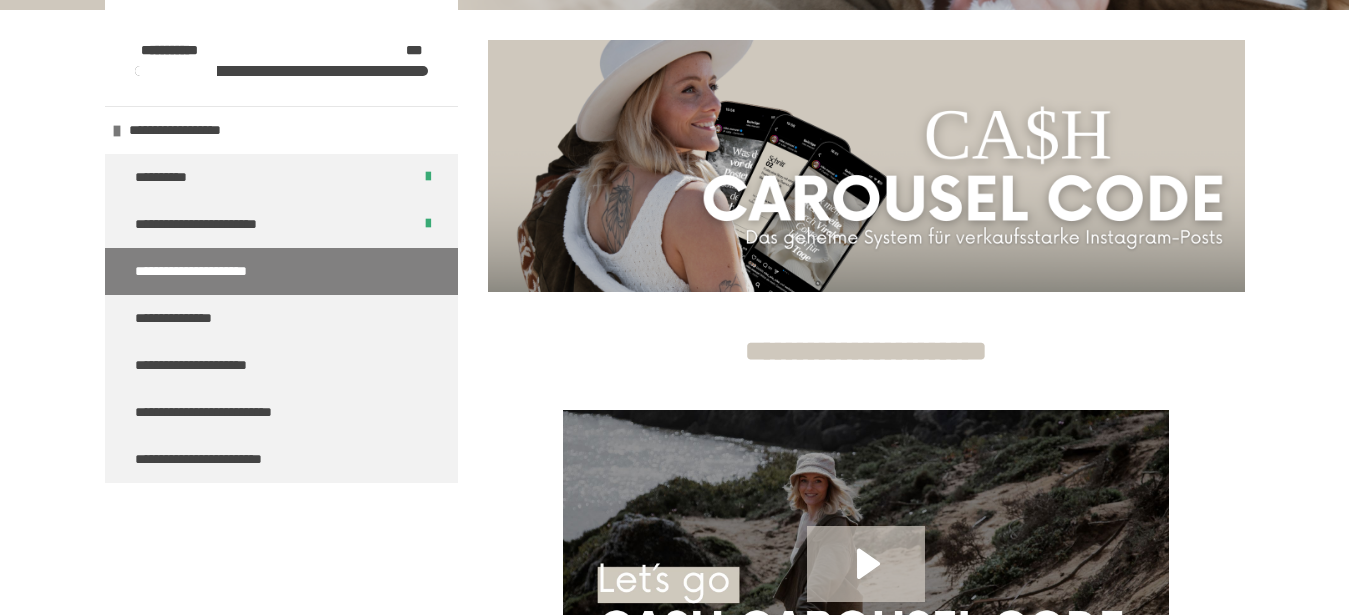 click 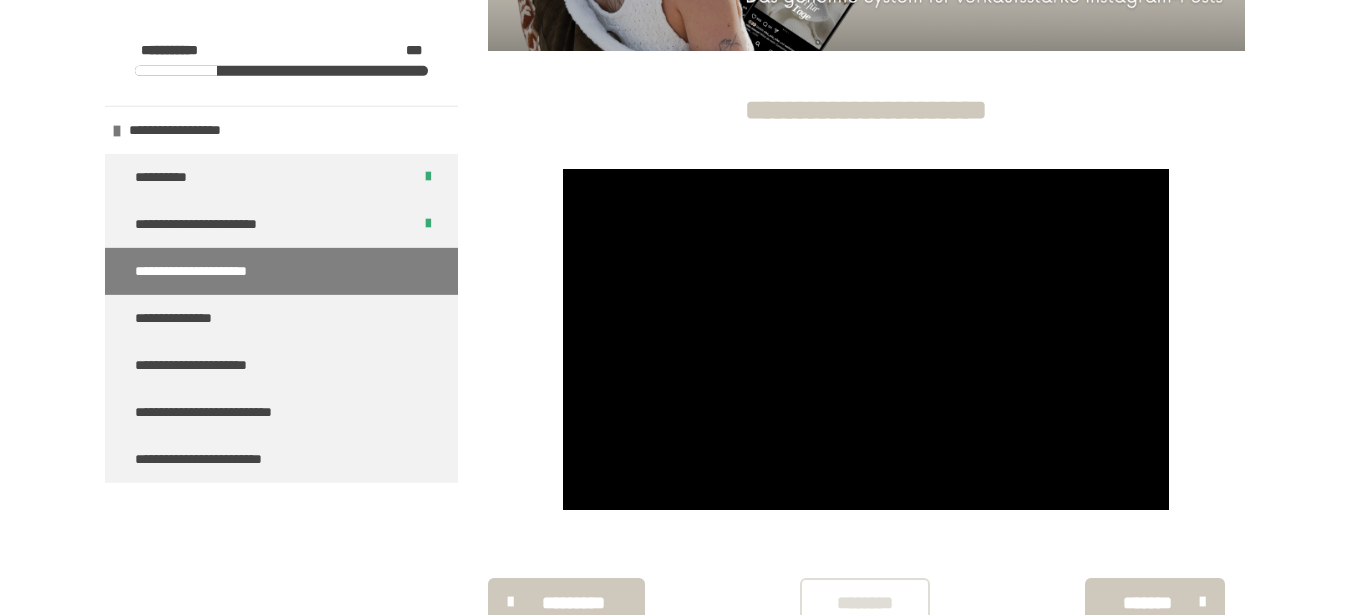 scroll, scrollTop: 576, scrollLeft: 0, axis: vertical 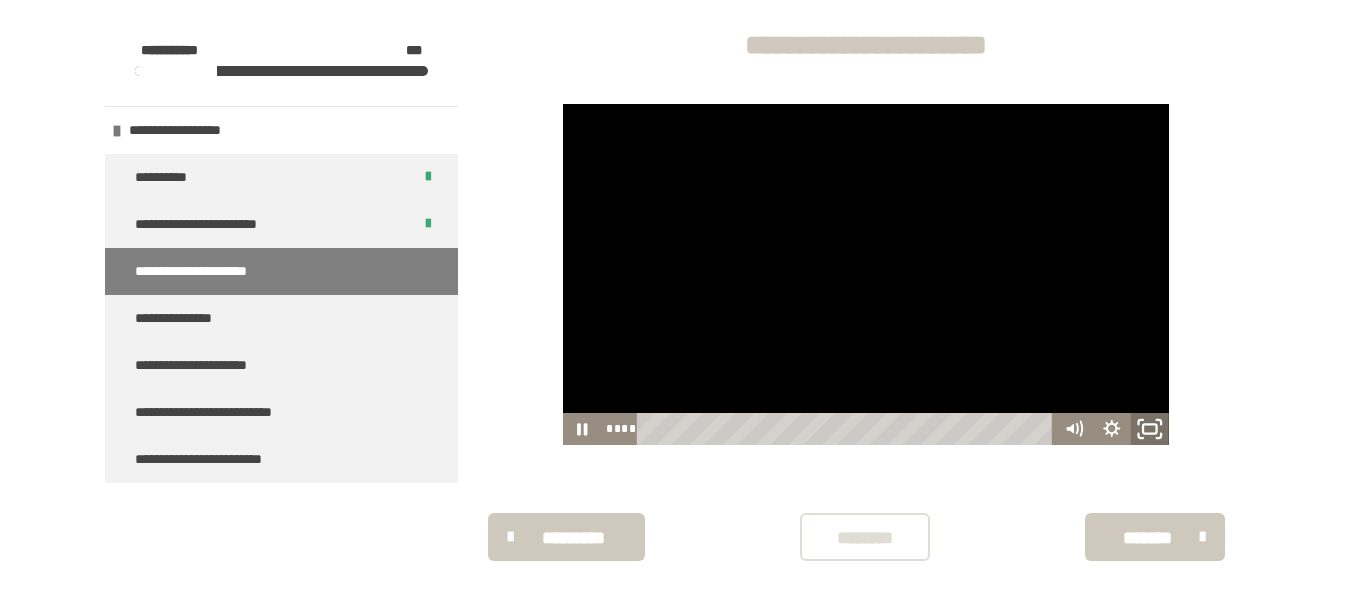 click 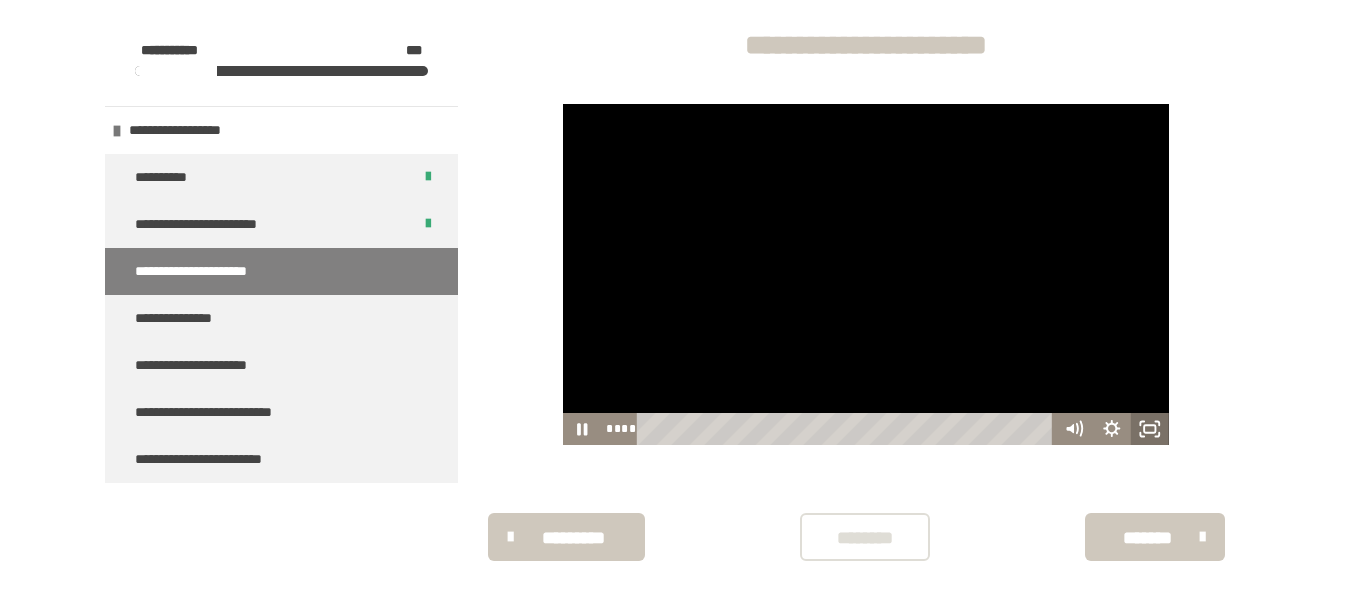 scroll, scrollTop: 429, scrollLeft: 0, axis: vertical 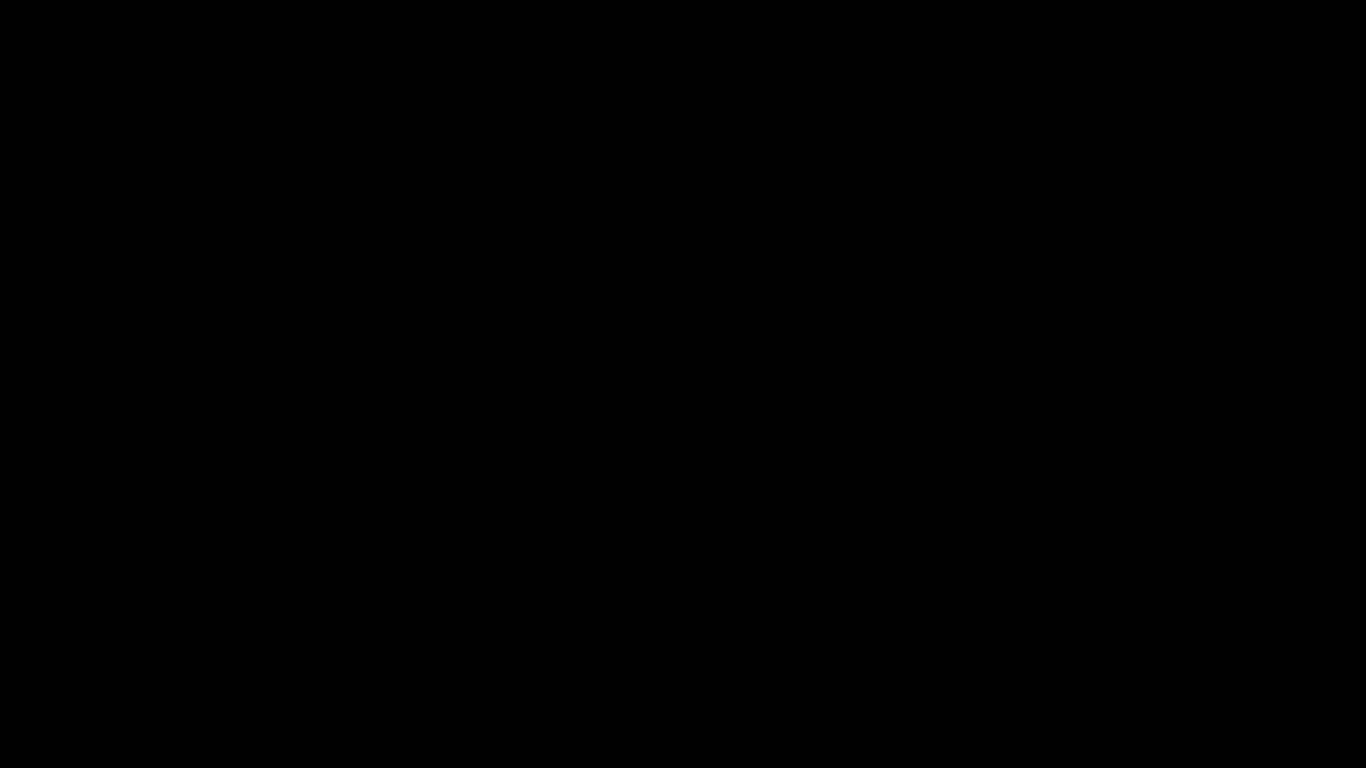 click at bounding box center (683, 384) 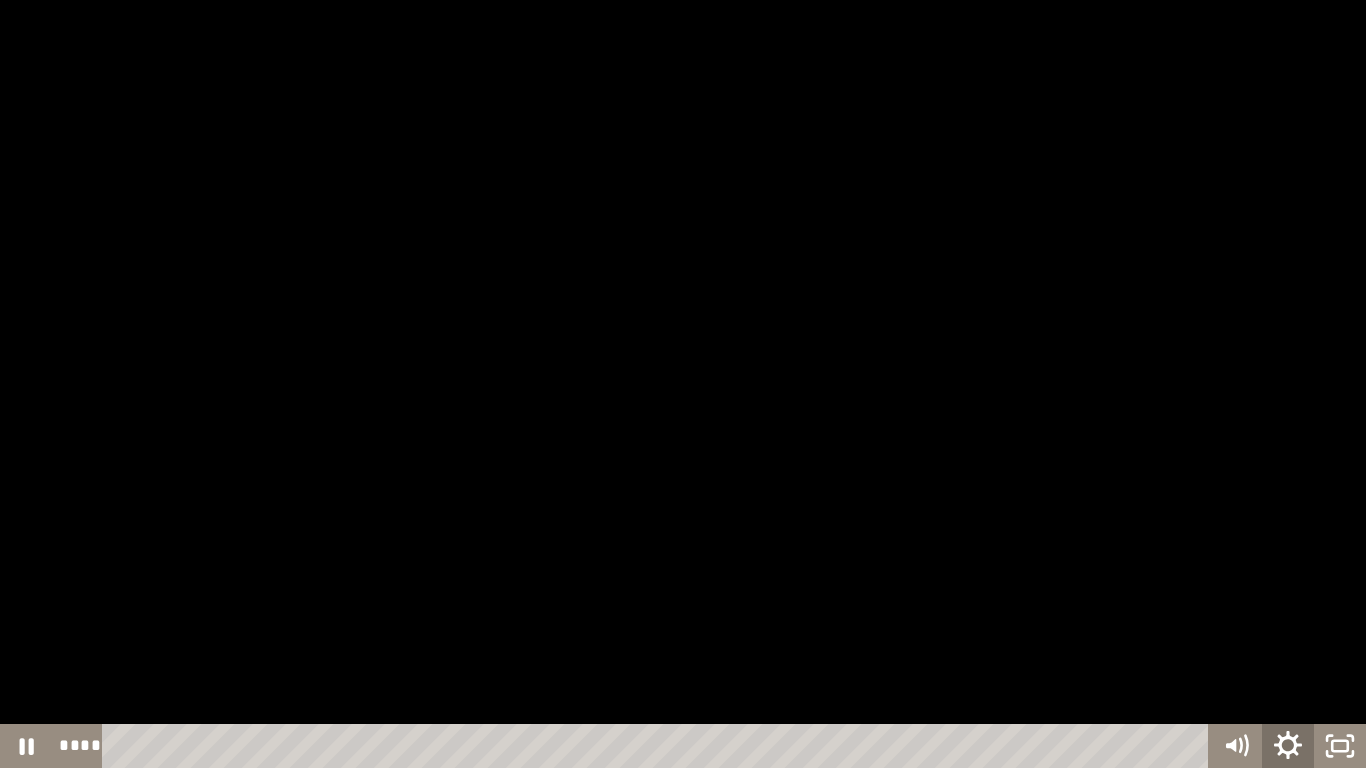 click 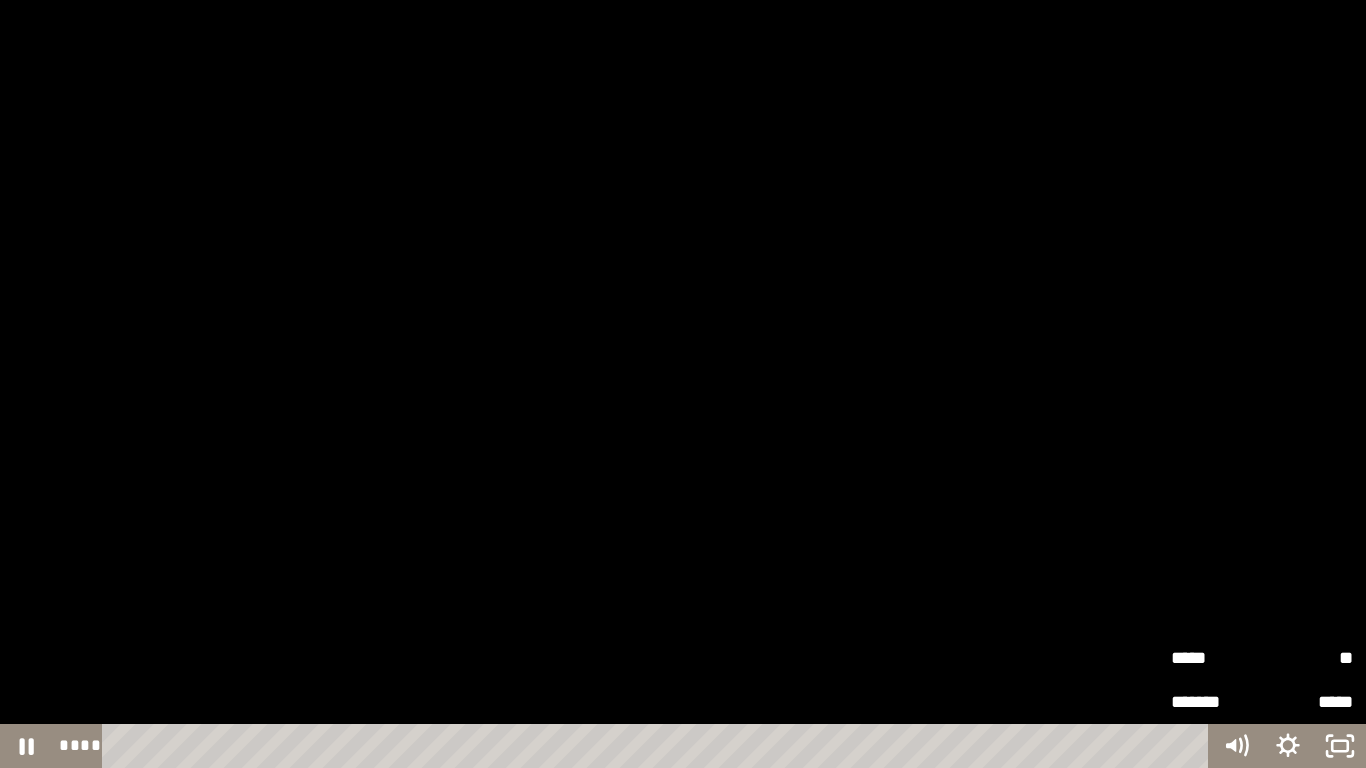 click on "**" at bounding box center [1307, 658] 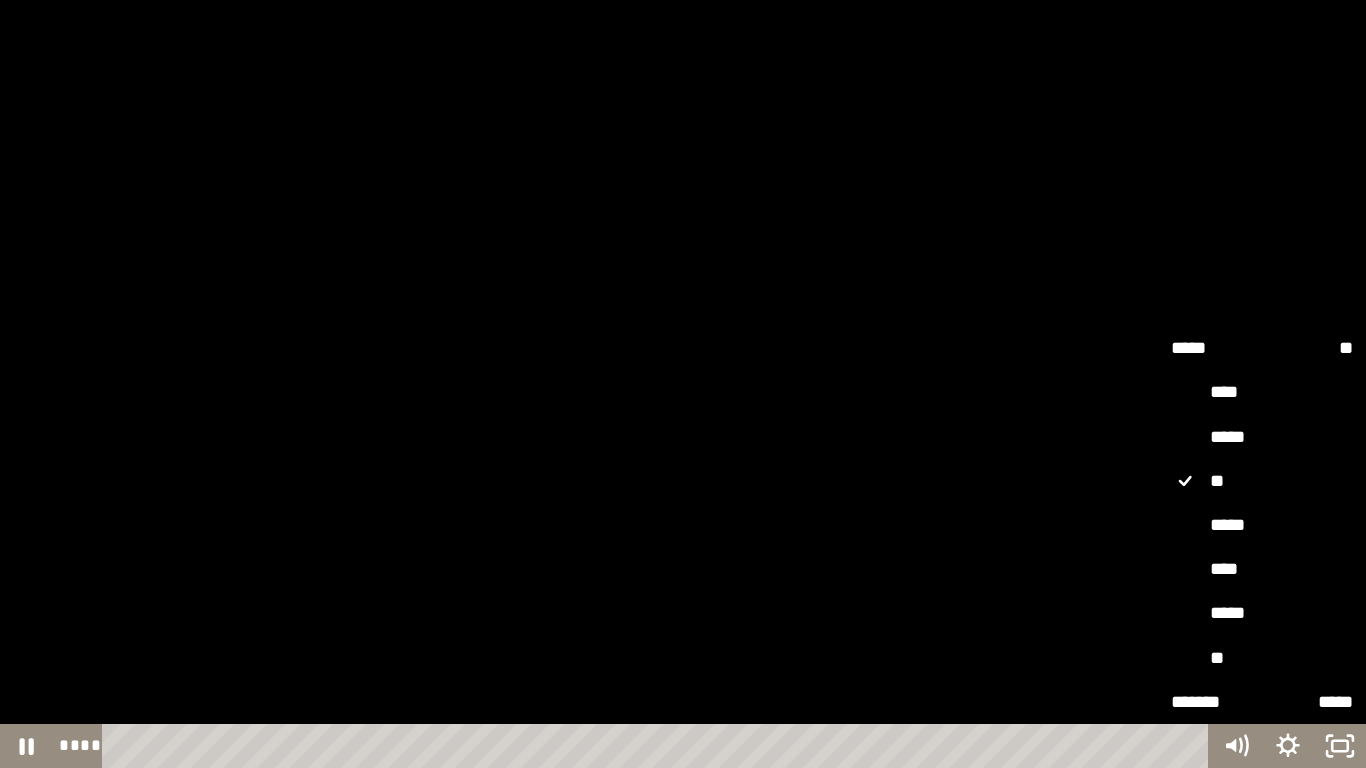 click on "*****" at bounding box center [1262, 614] 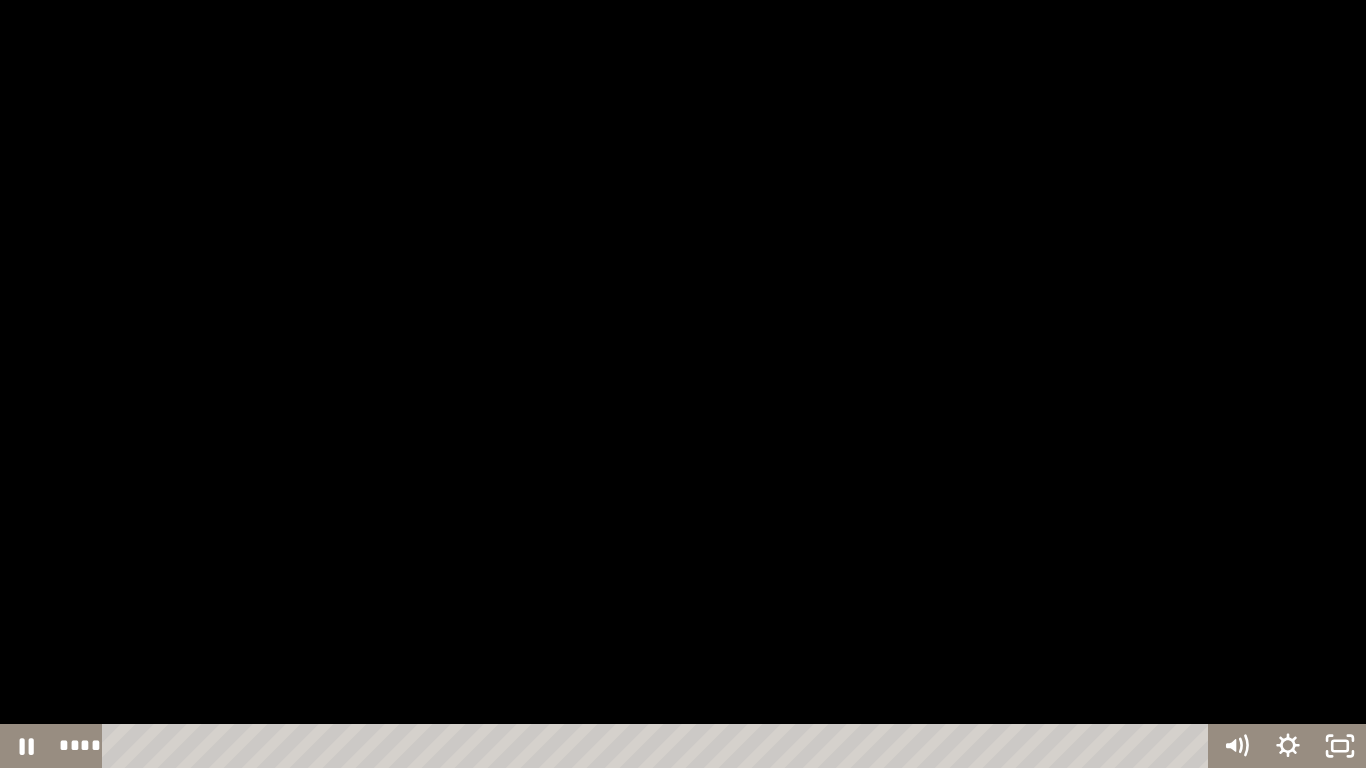 click at bounding box center (683, 384) 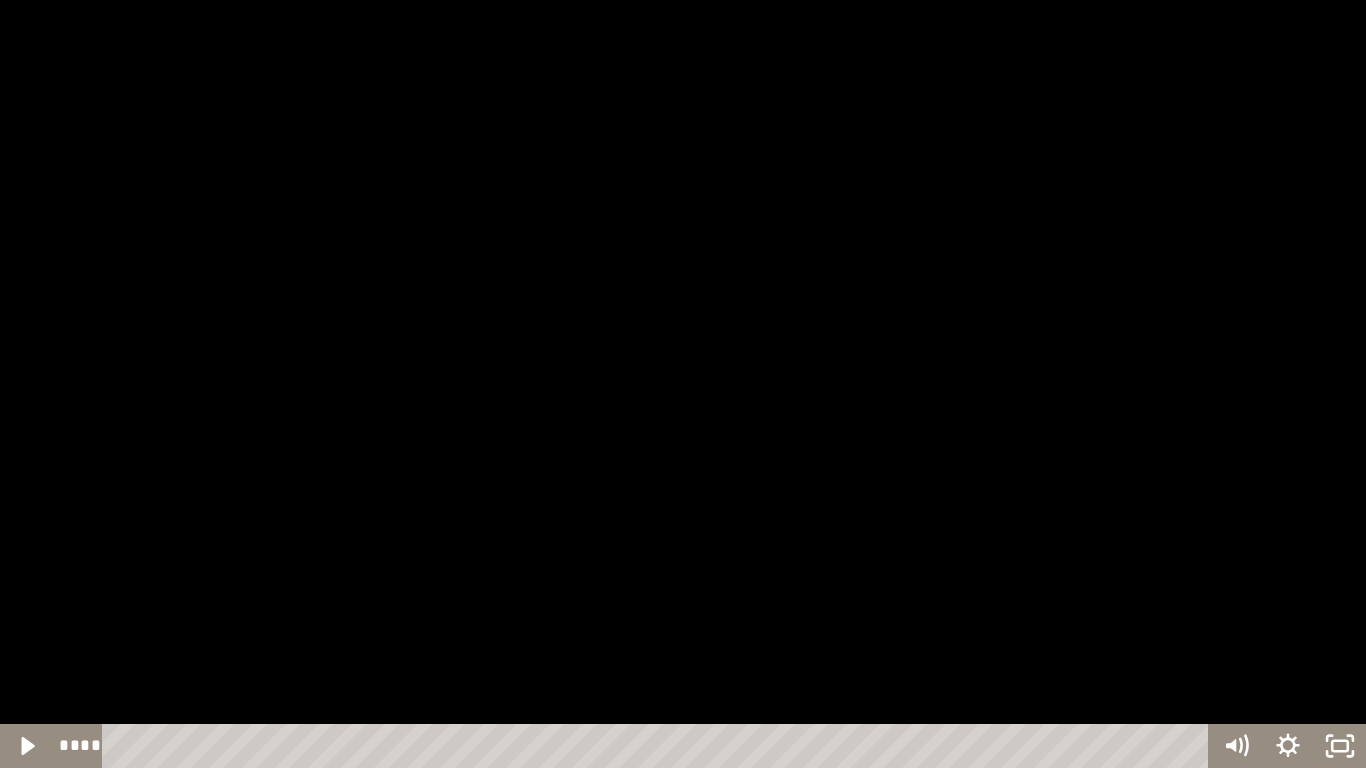 click at bounding box center (683, 384) 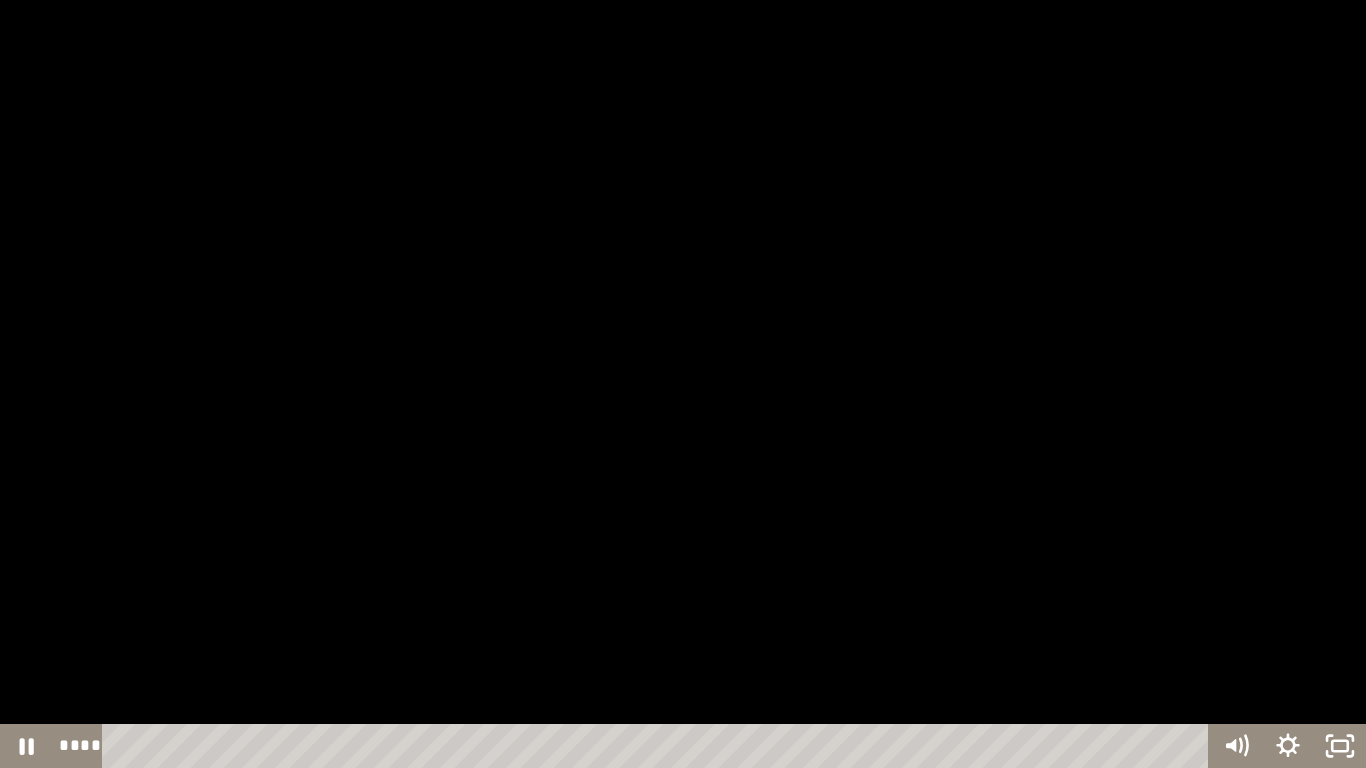 click at bounding box center [683, 384] 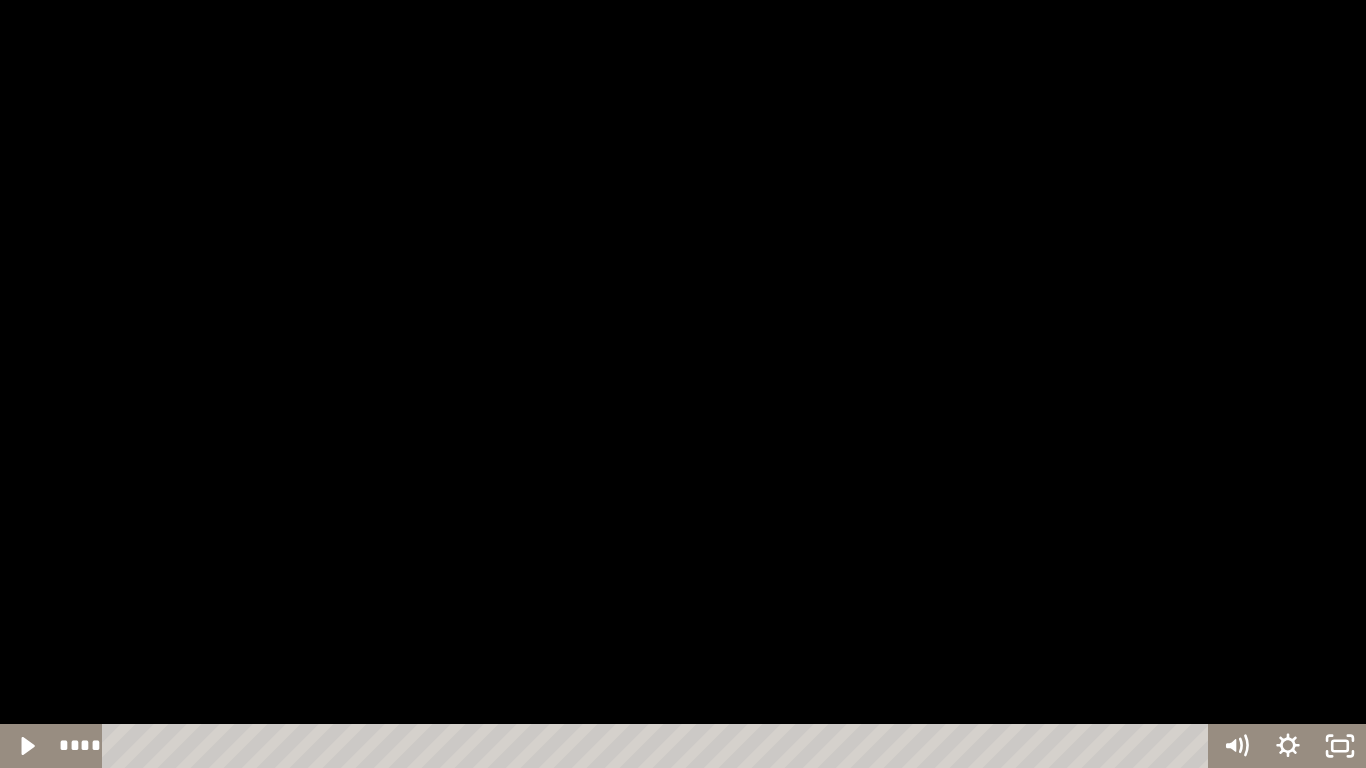 click at bounding box center [683, 384] 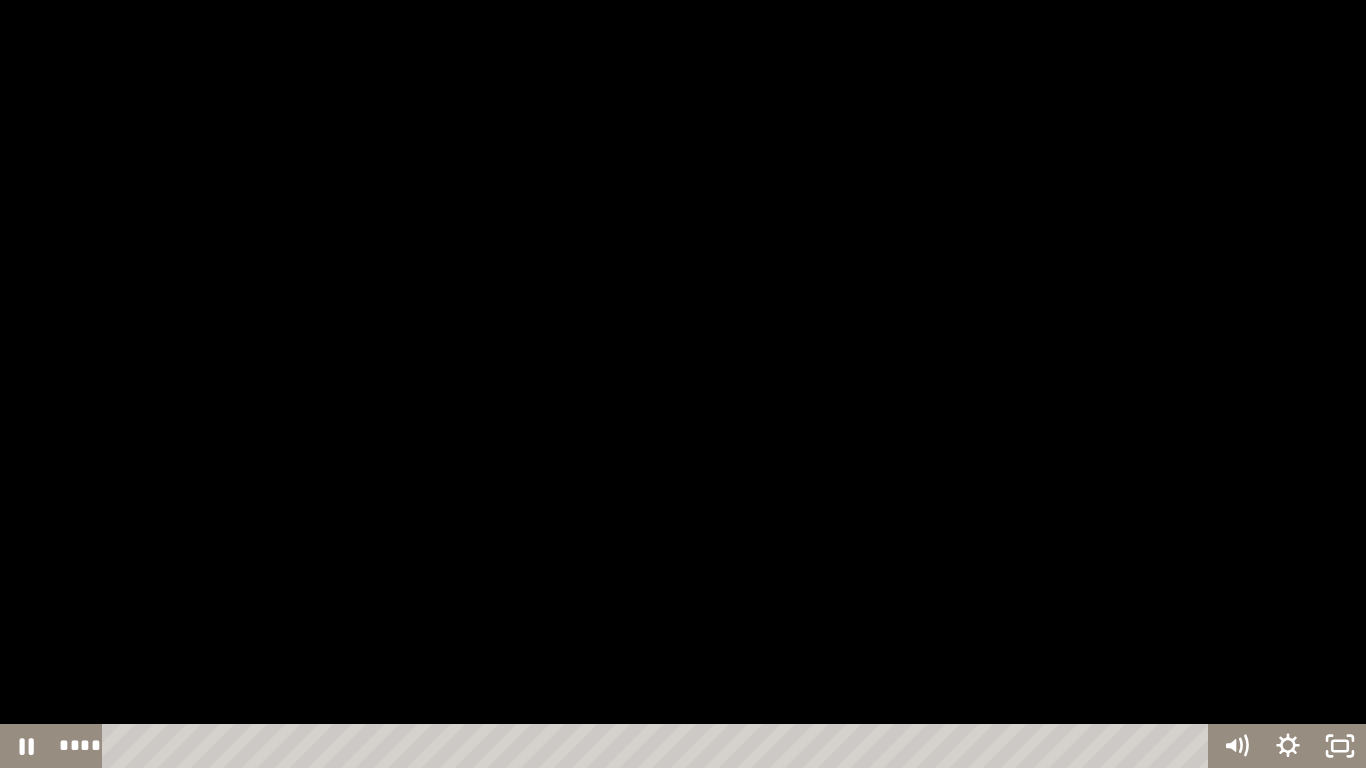 click at bounding box center (683, 384) 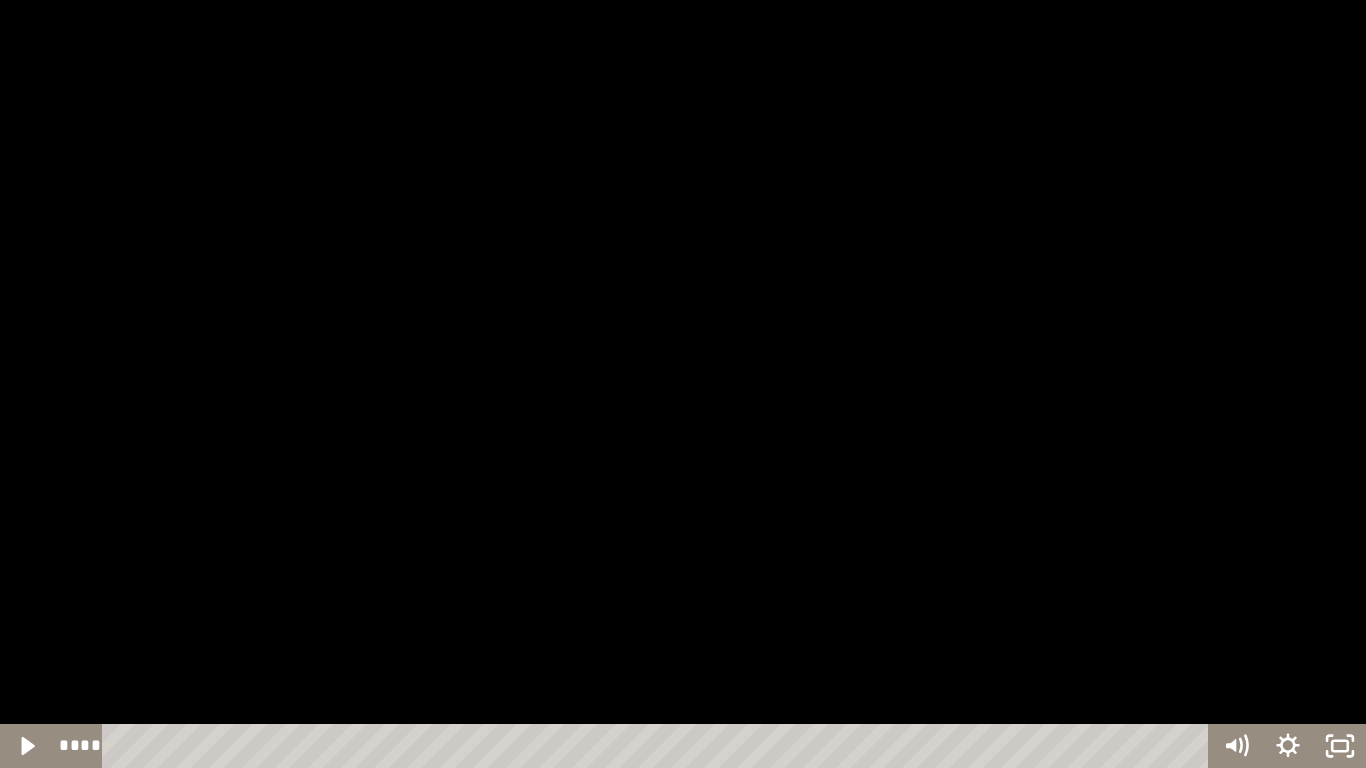 click at bounding box center [683, 384] 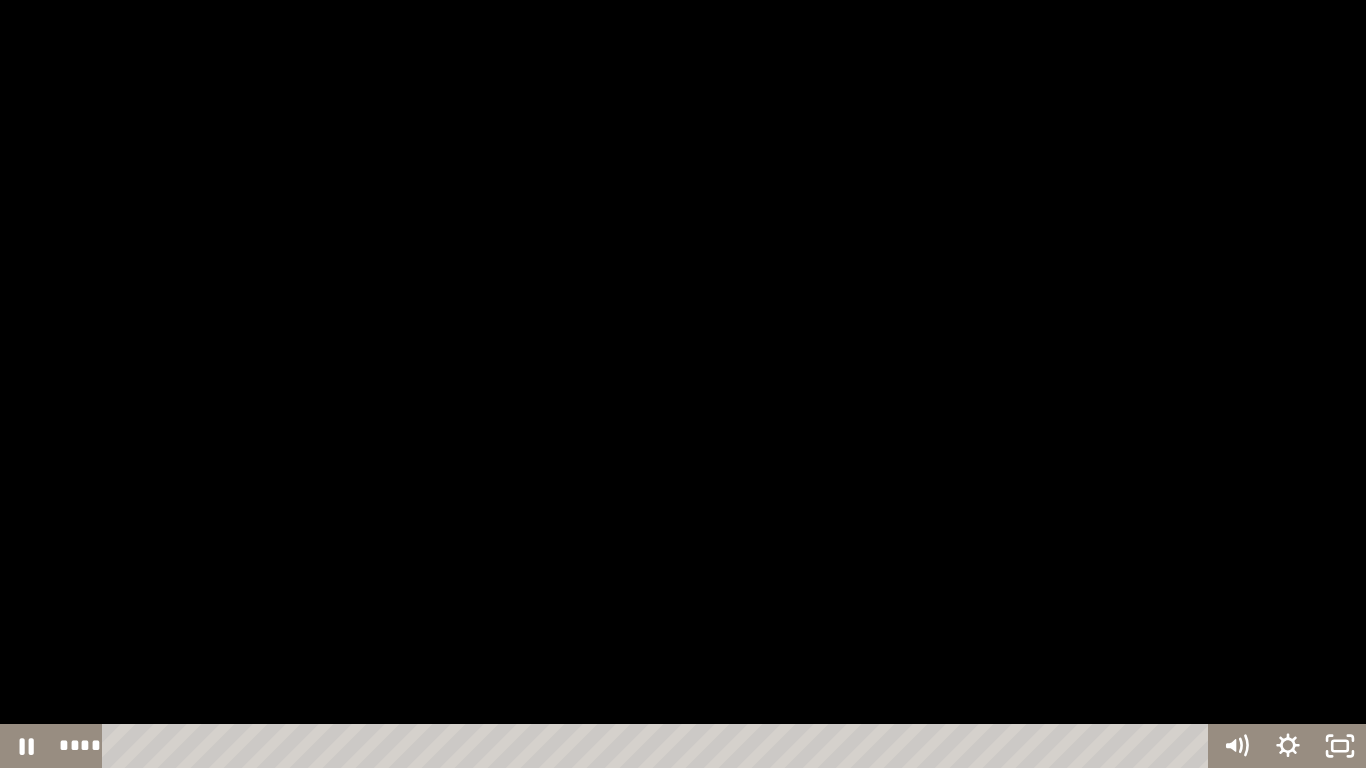click at bounding box center [683, 384] 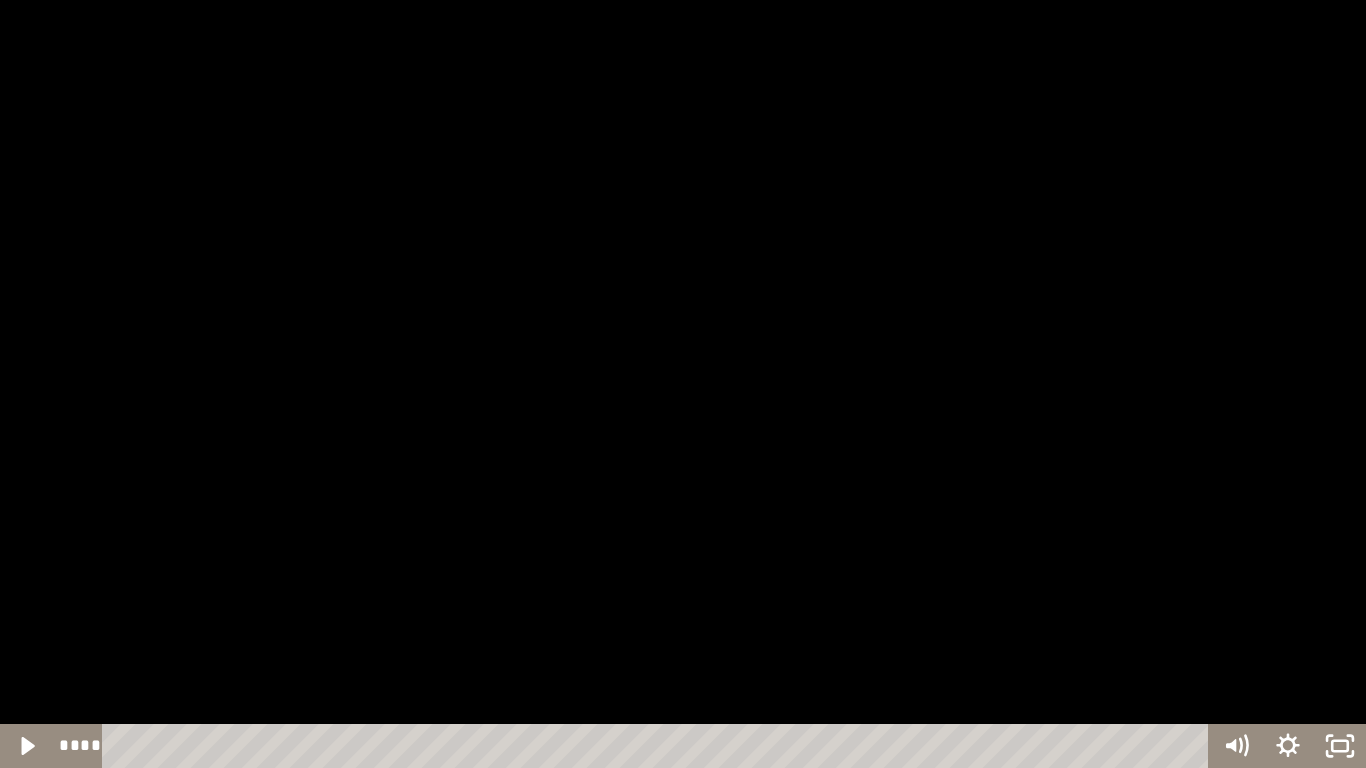 click at bounding box center (683, 384) 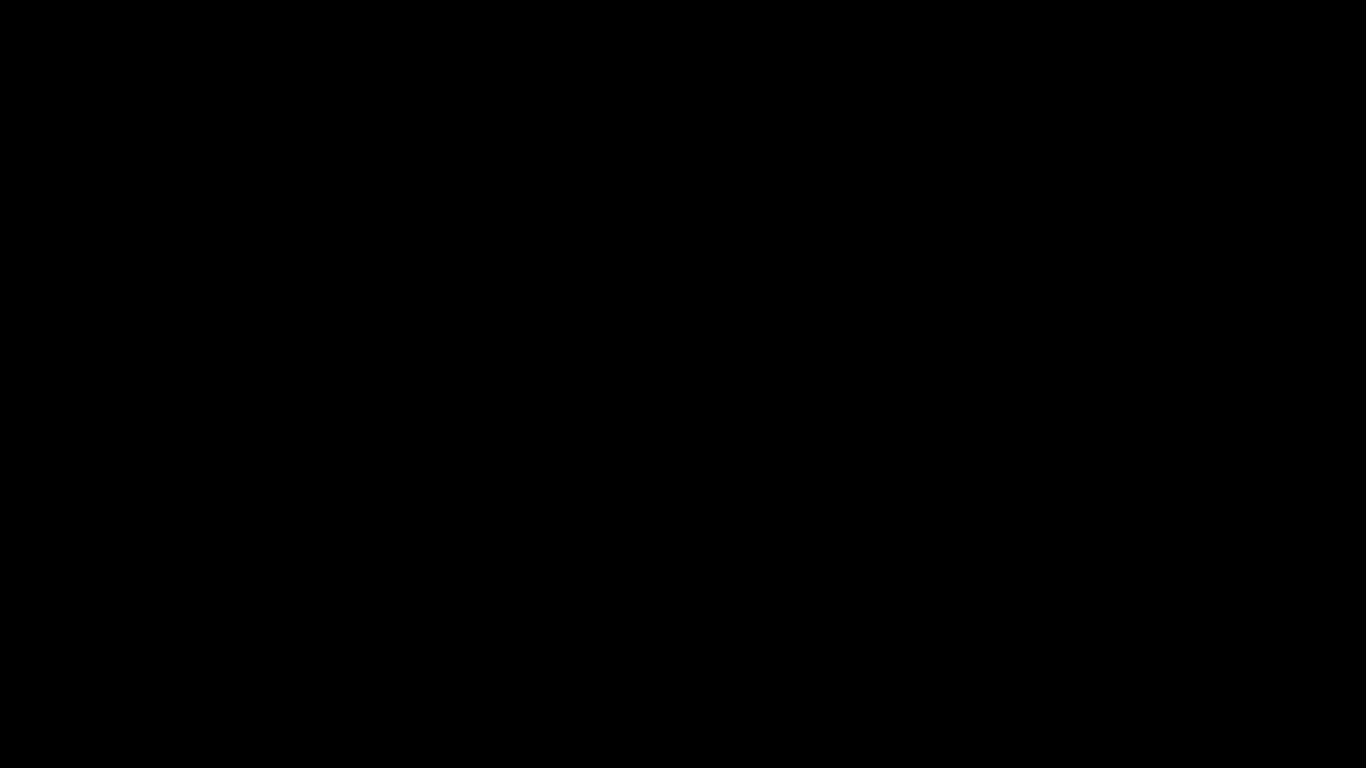 click at bounding box center [683, 384] 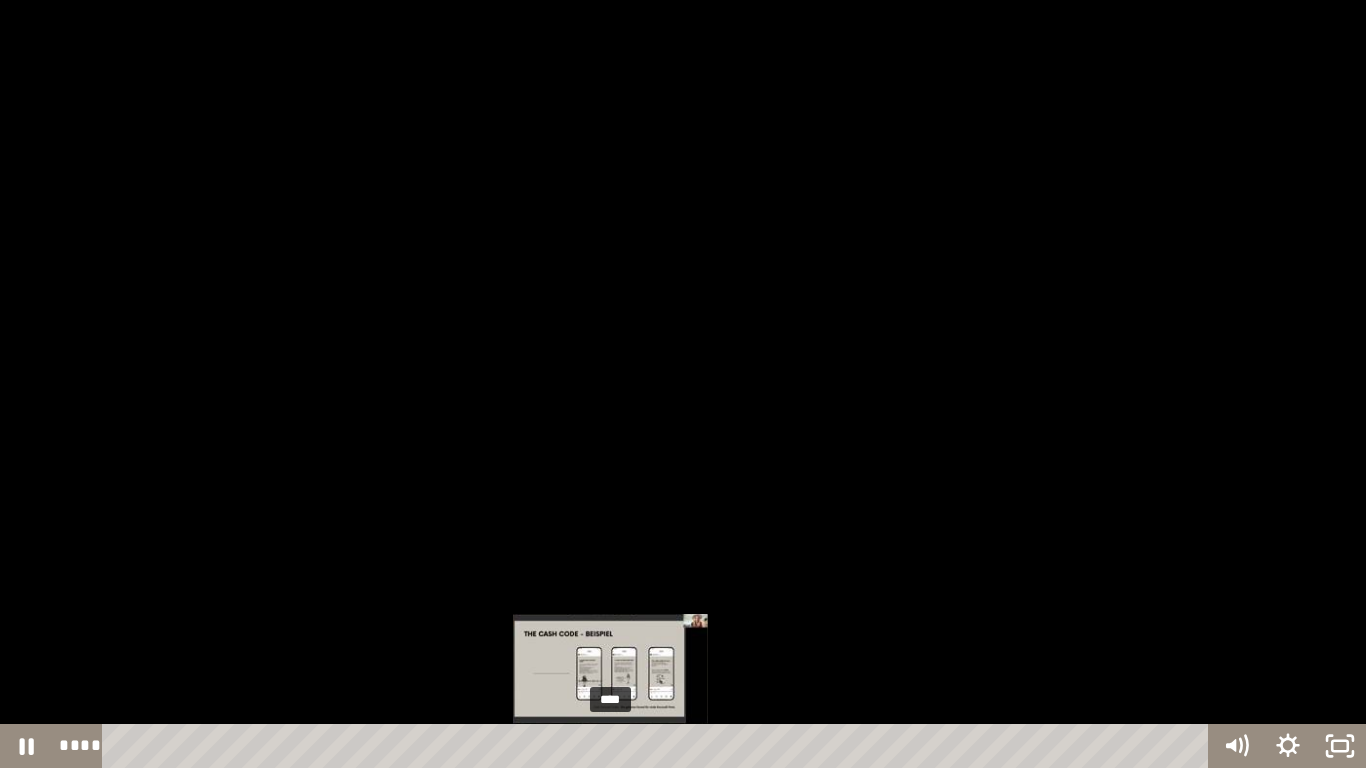 click on "****" at bounding box center (659, 746) 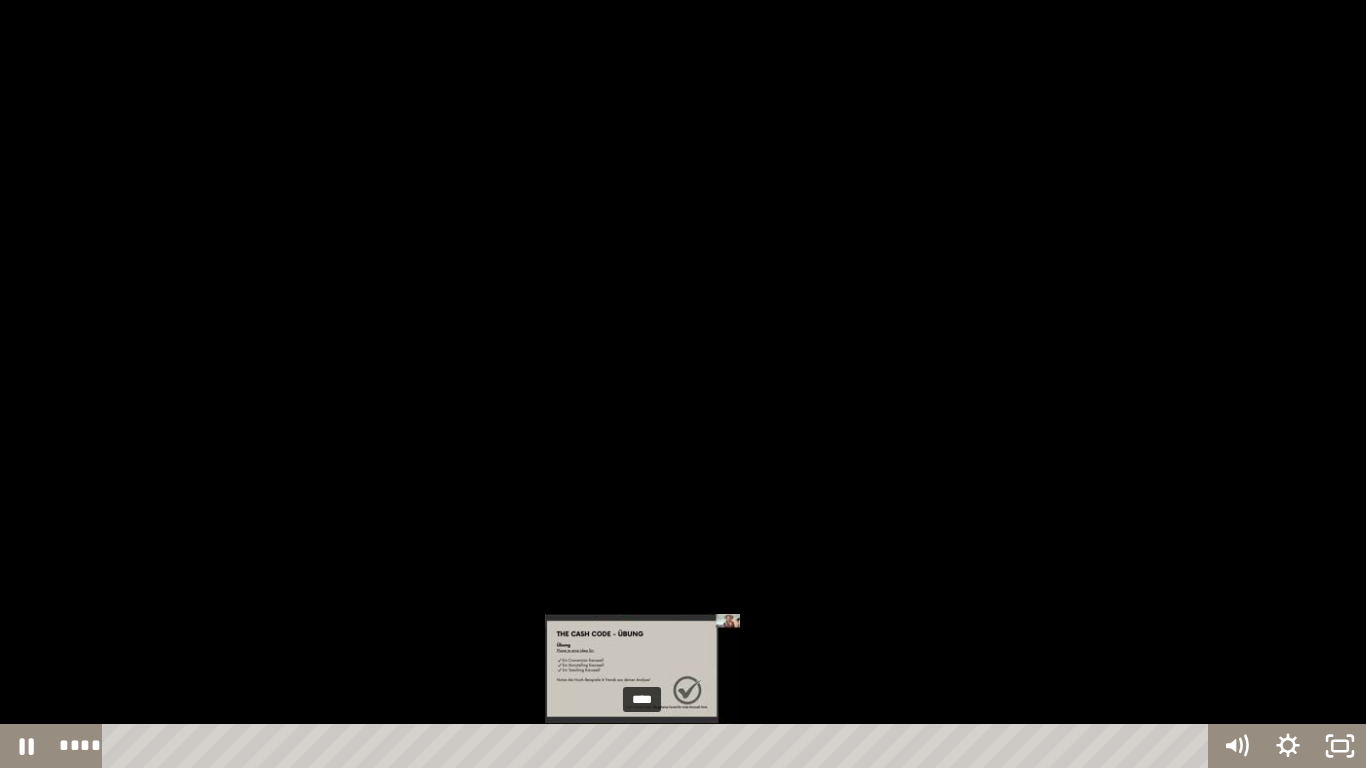 click on "****" at bounding box center [659, 746] 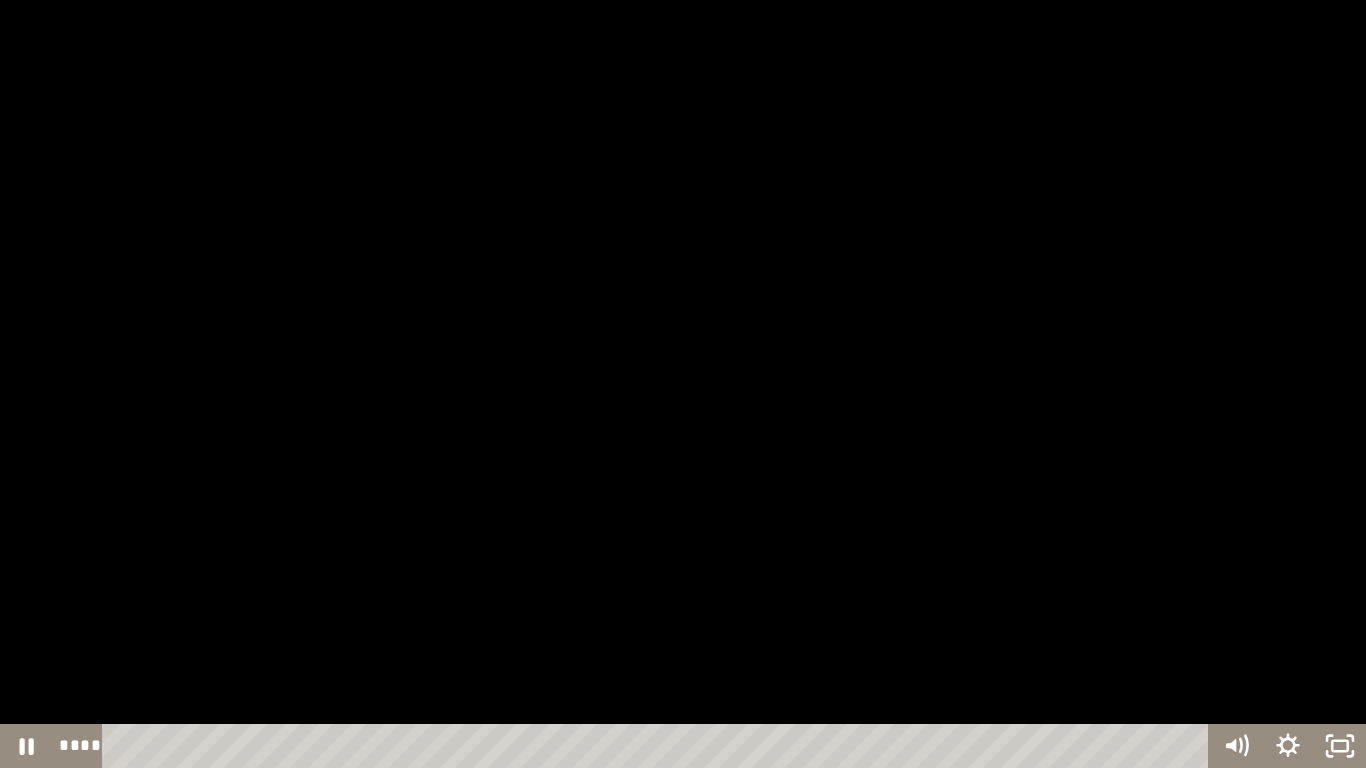 drag, startPoint x: 635, startPoint y: 721, endPoint x: 662, endPoint y: 475, distance: 247.47726 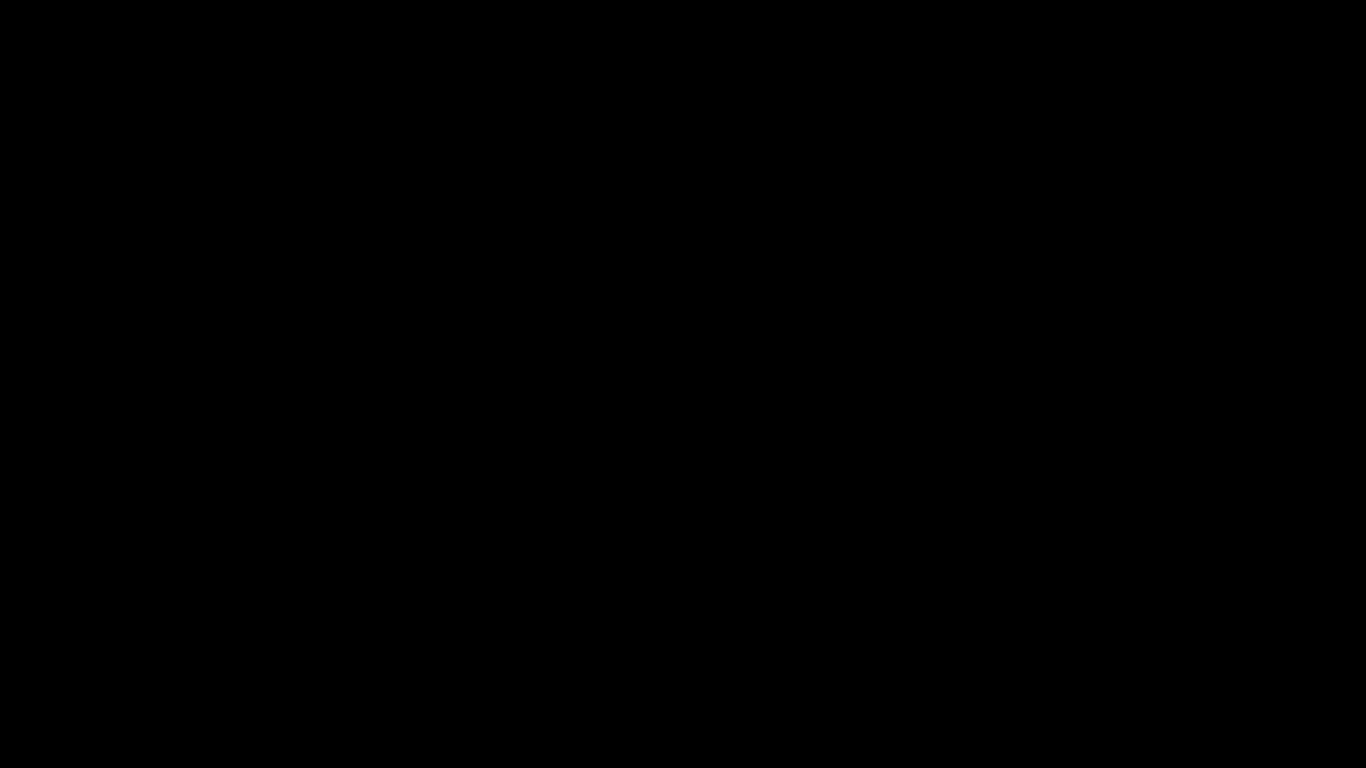 click at bounding box center (683, 384) 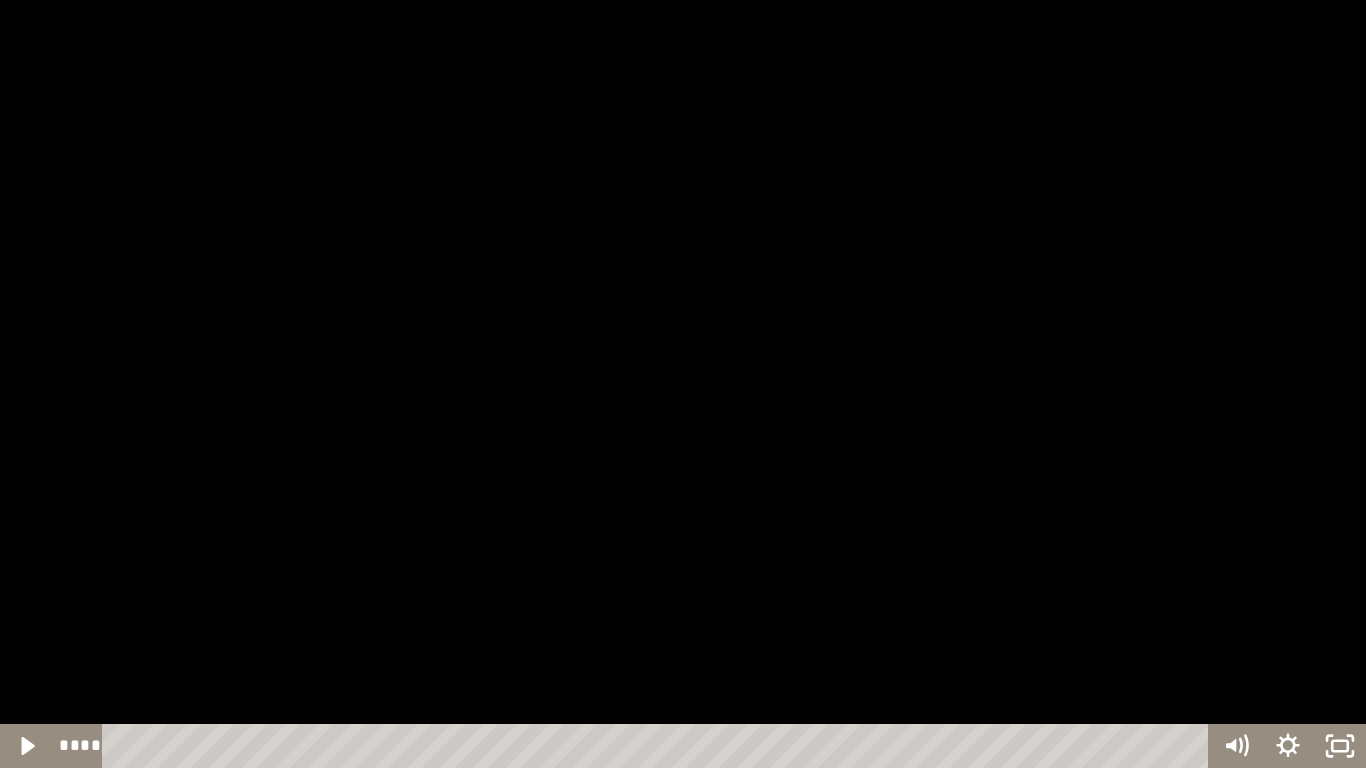 click at bounding box center [683, 384] 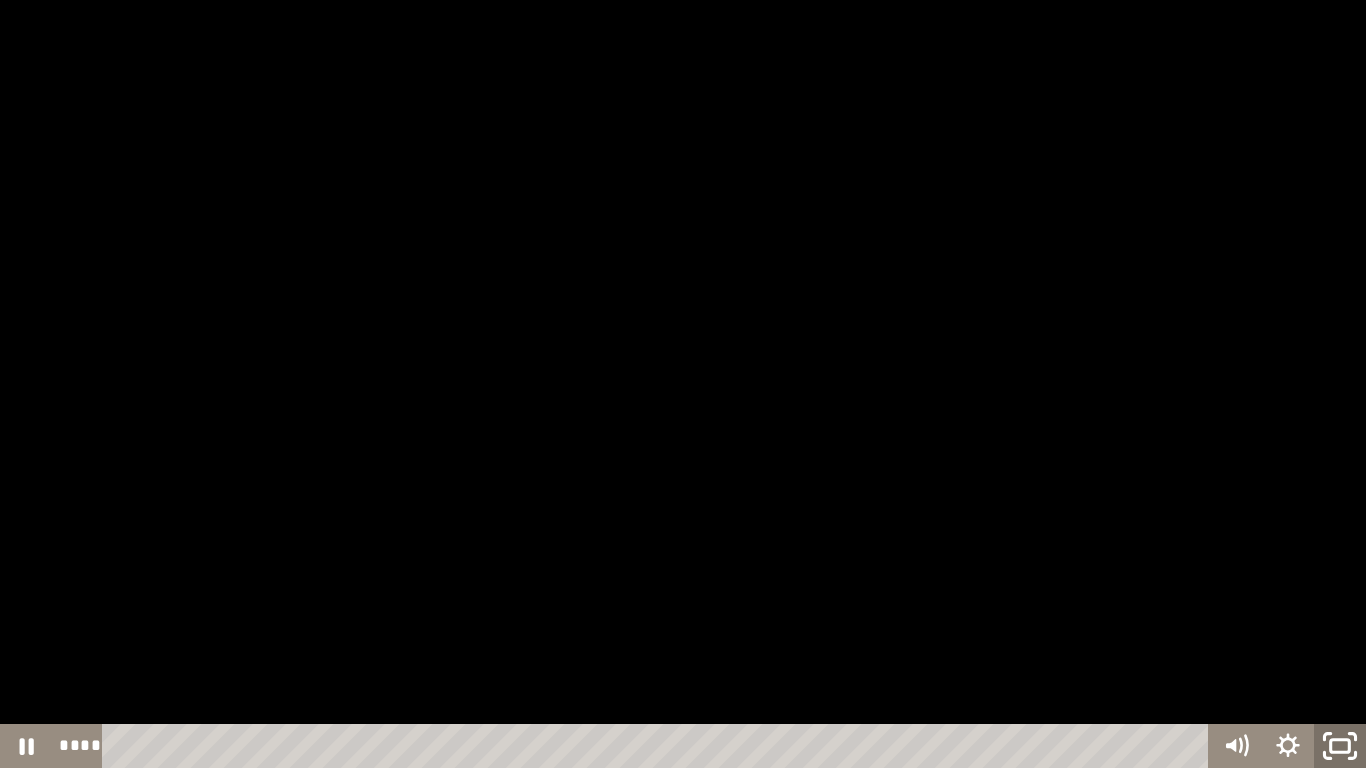 click 